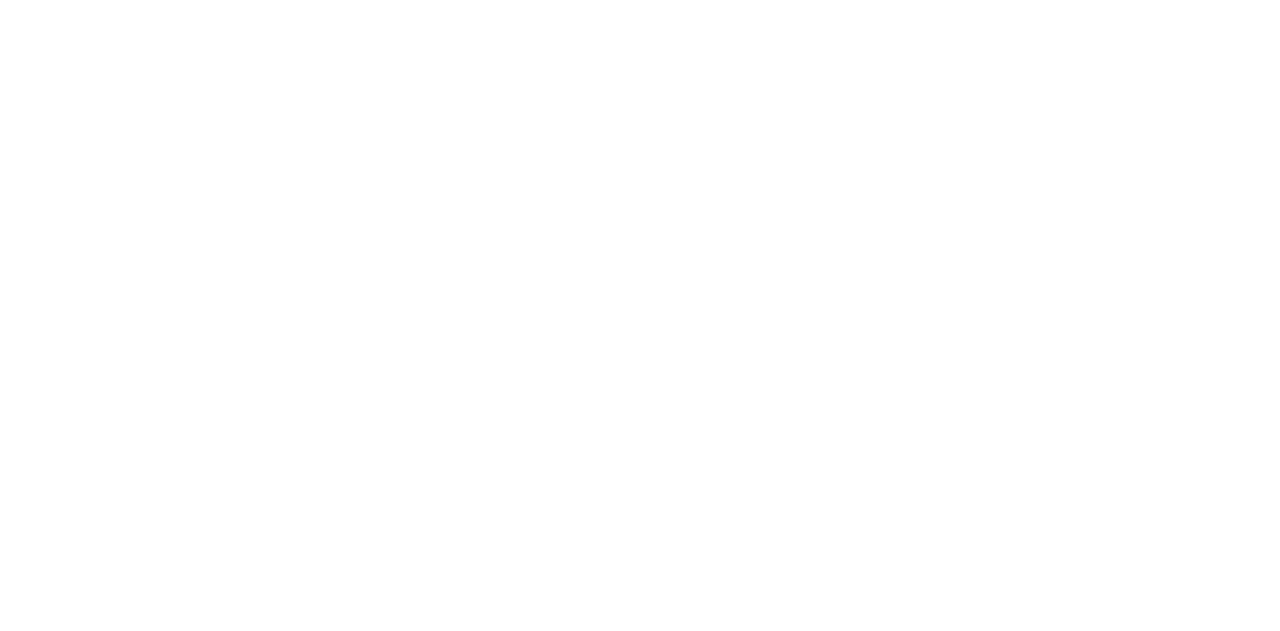 scroll, scrollTop: 0, scrollLeft: 0, axis: both 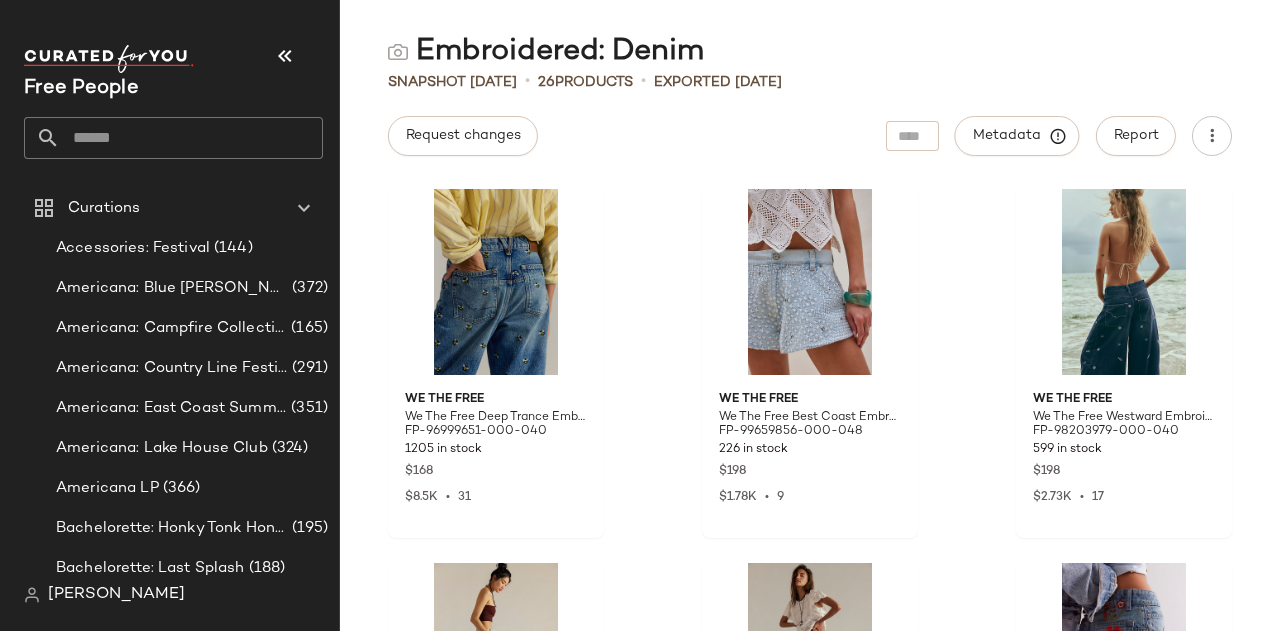 click 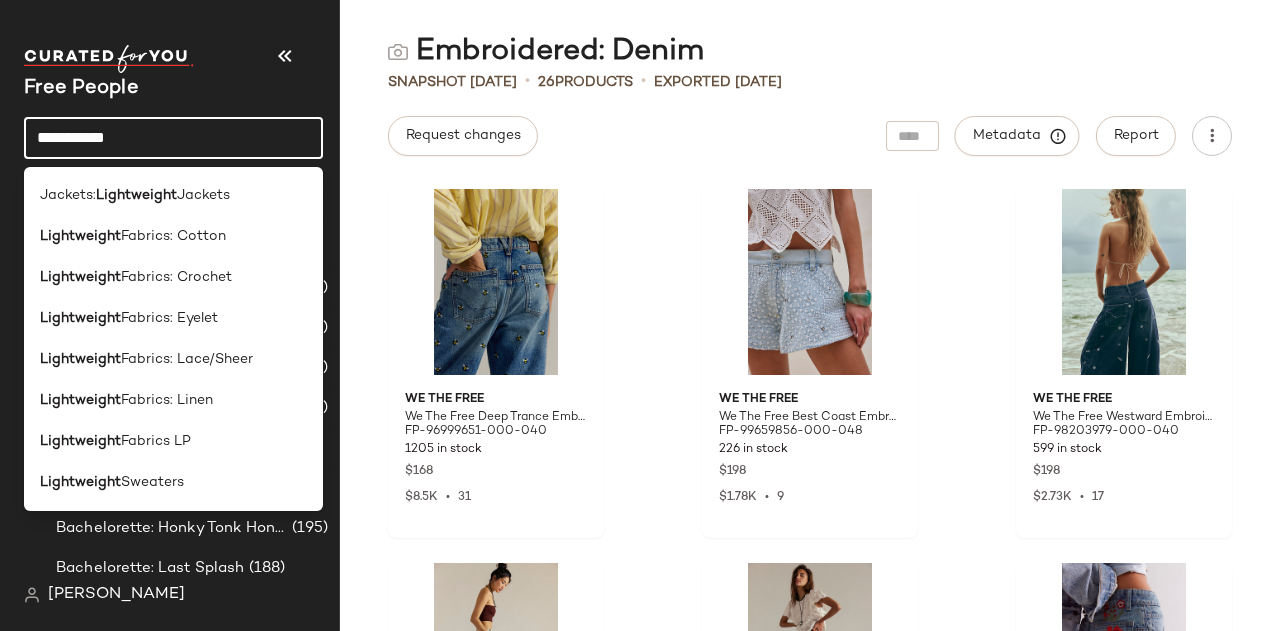 click on "**********" 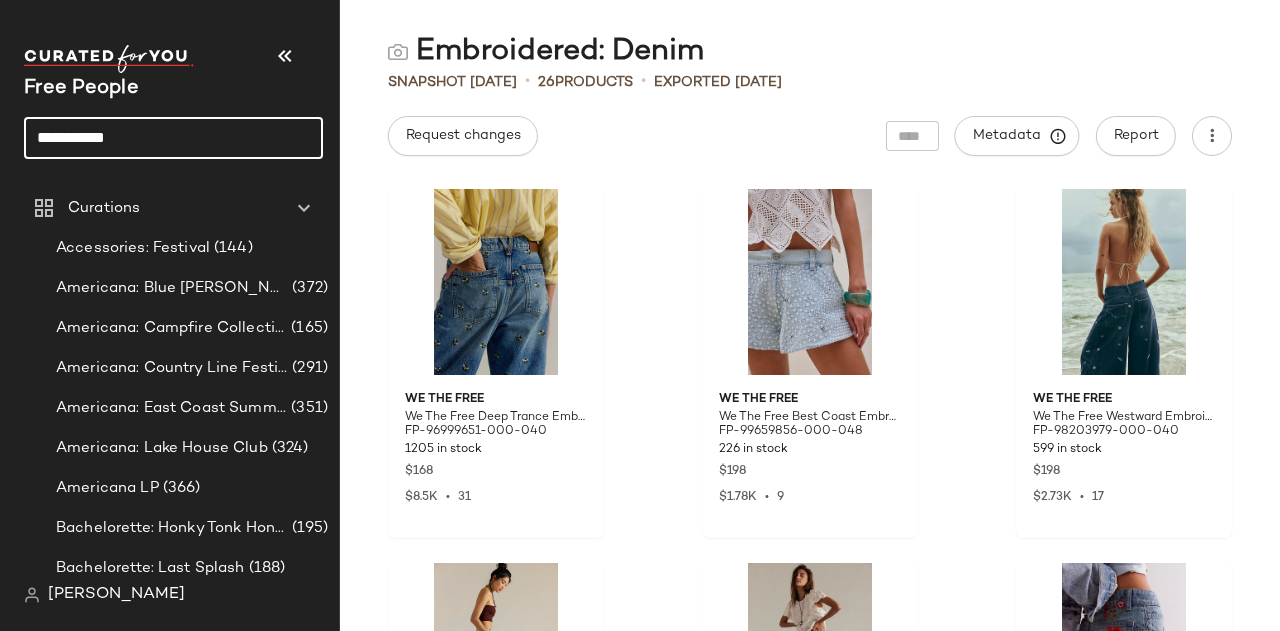 click on "**********" 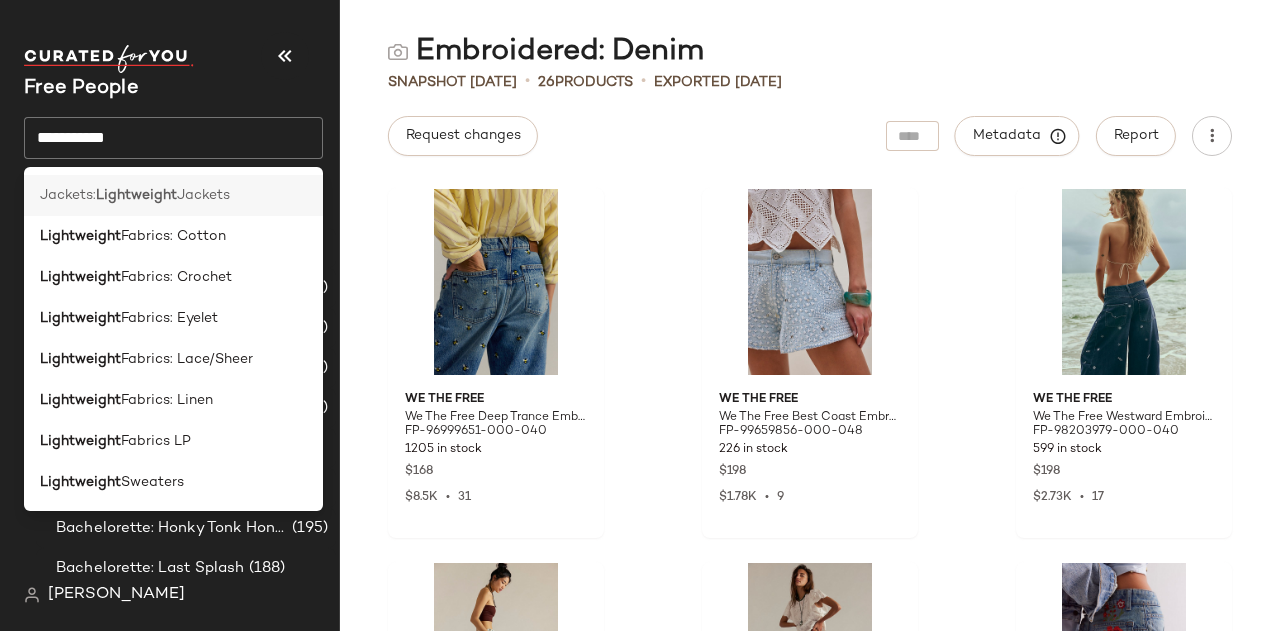 click on "Jackets" at bounding box center (203, 195) 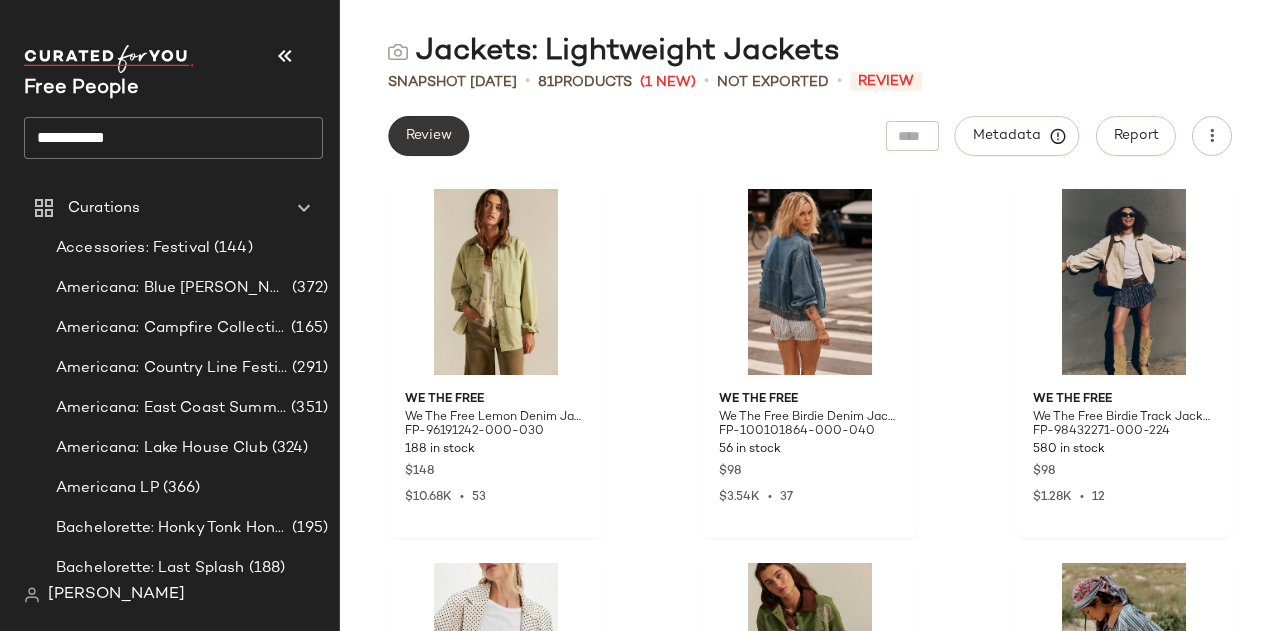 click on "Review" at bounding box center (428, 136) 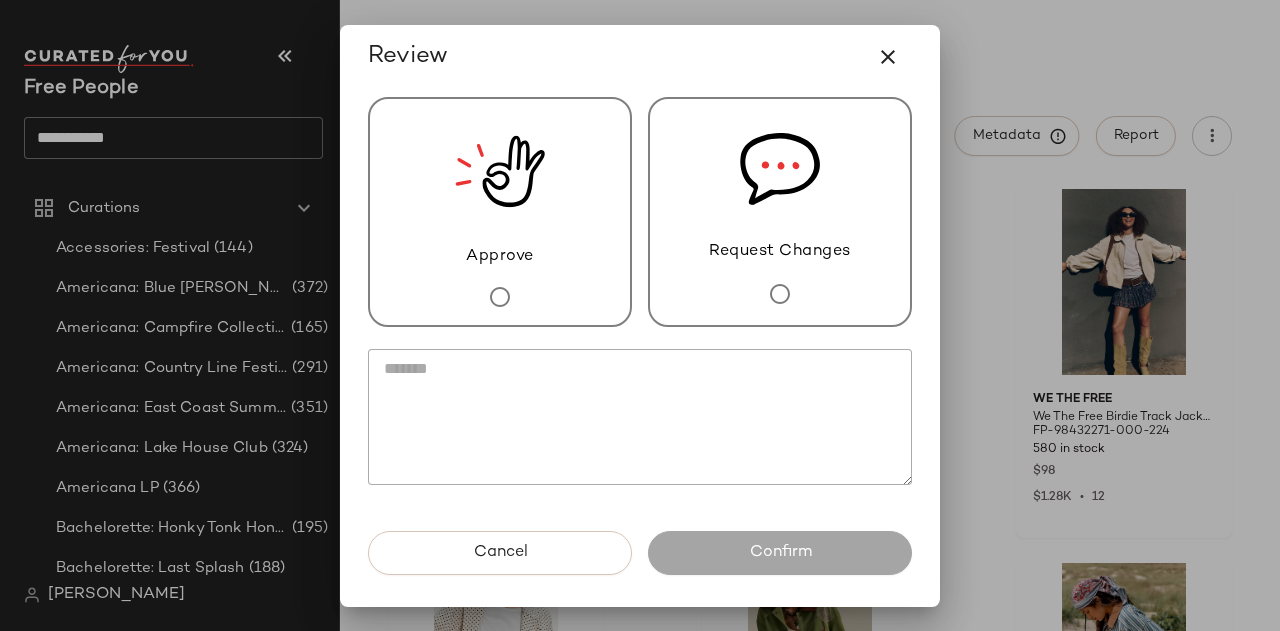 click 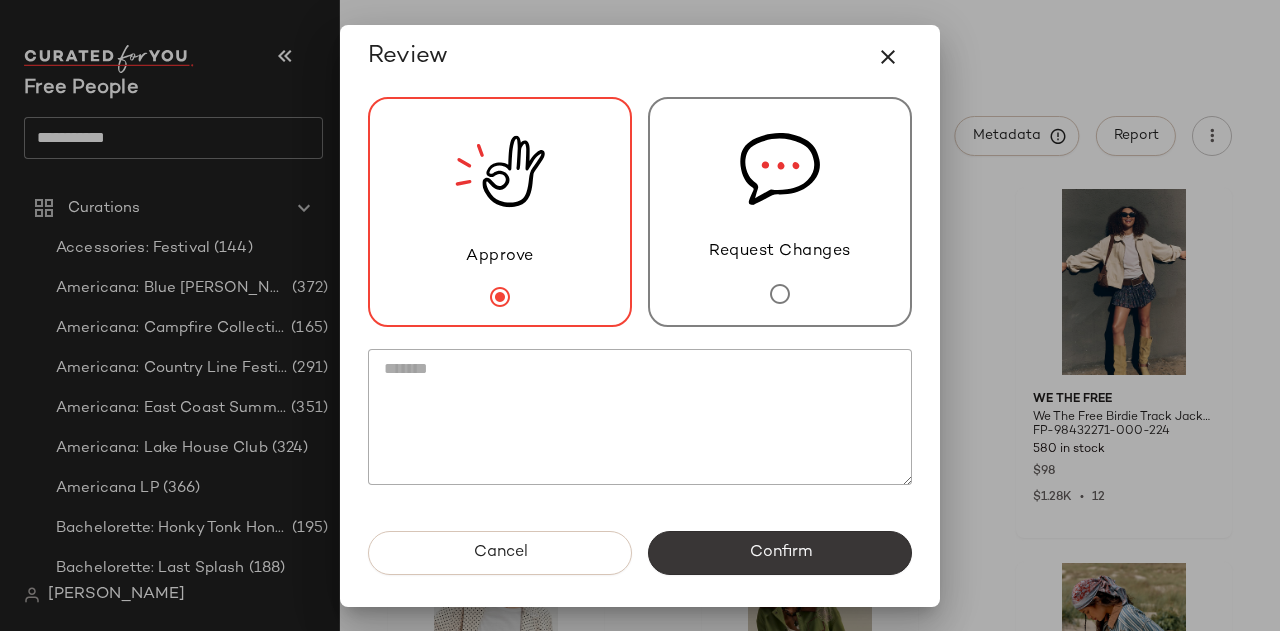 click on "Confirm" at bounding box center [780, 553] 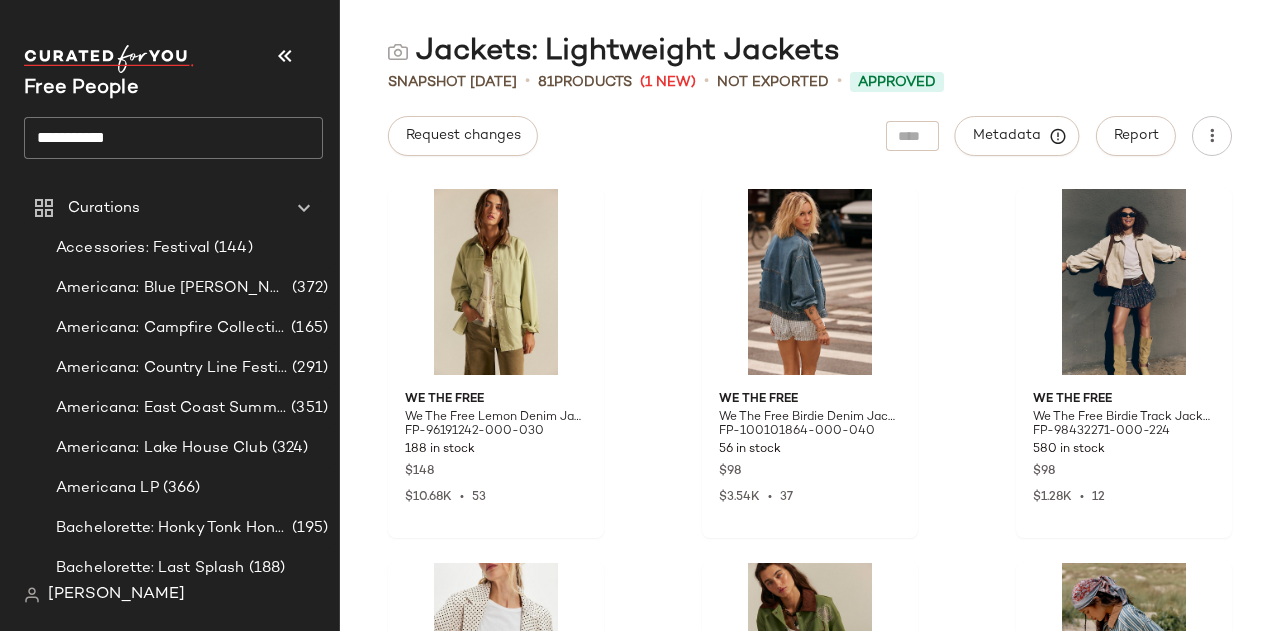 click on "**********" 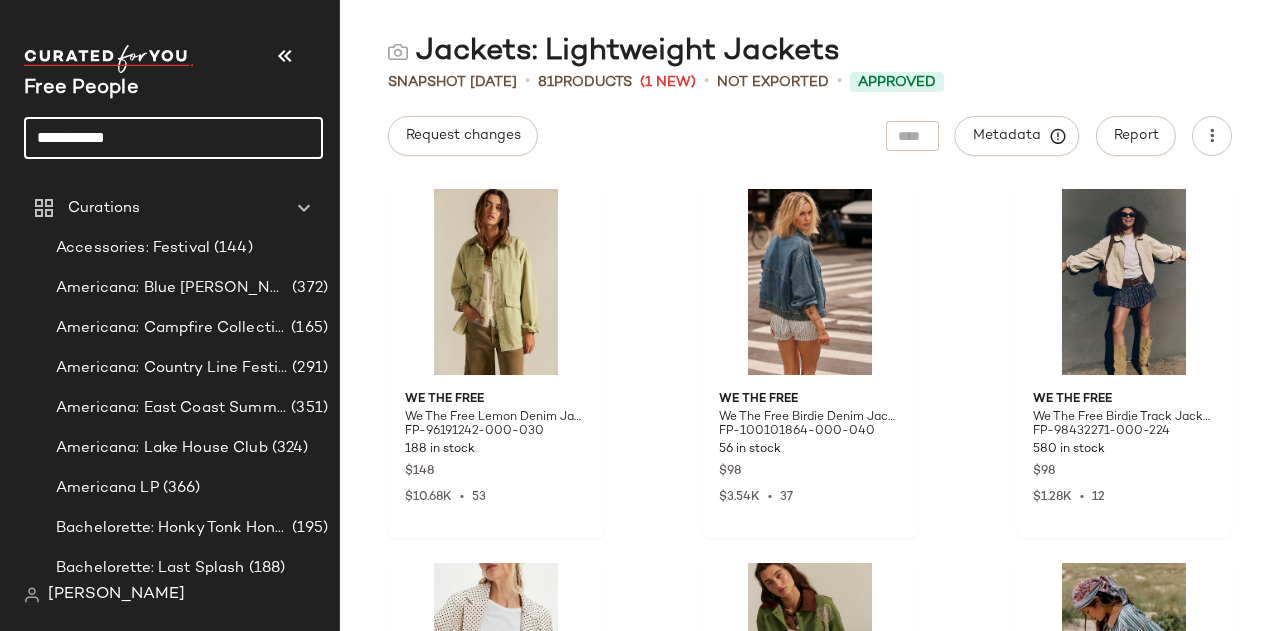 click on "**********" 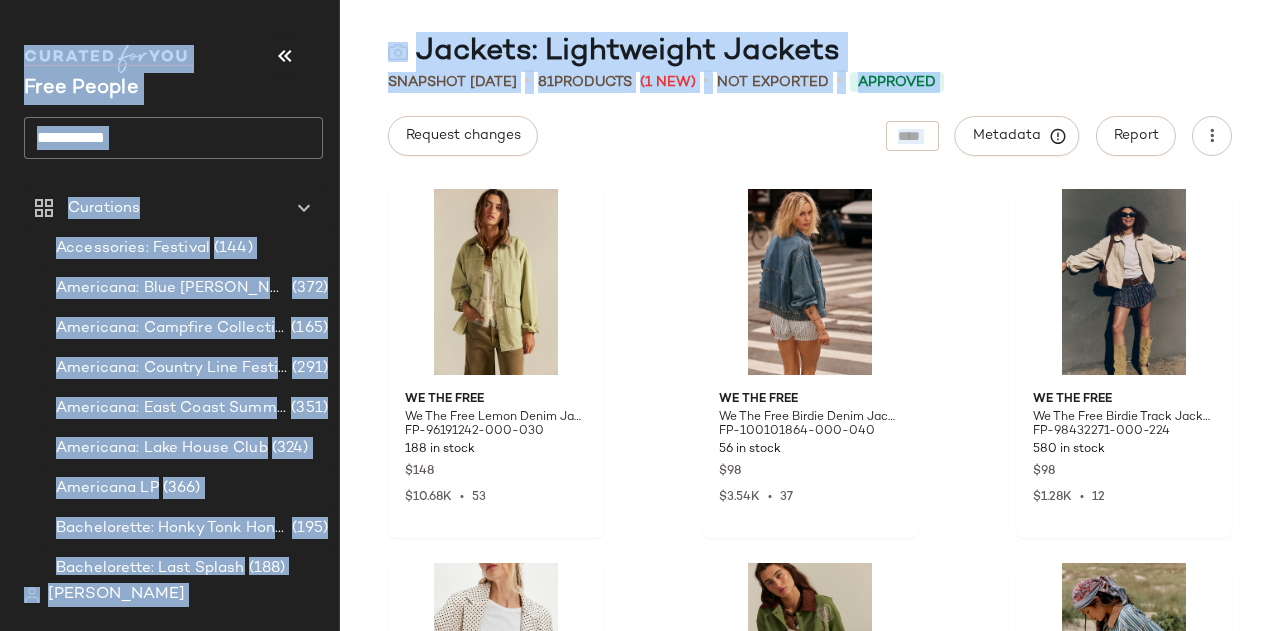 click on "**********" 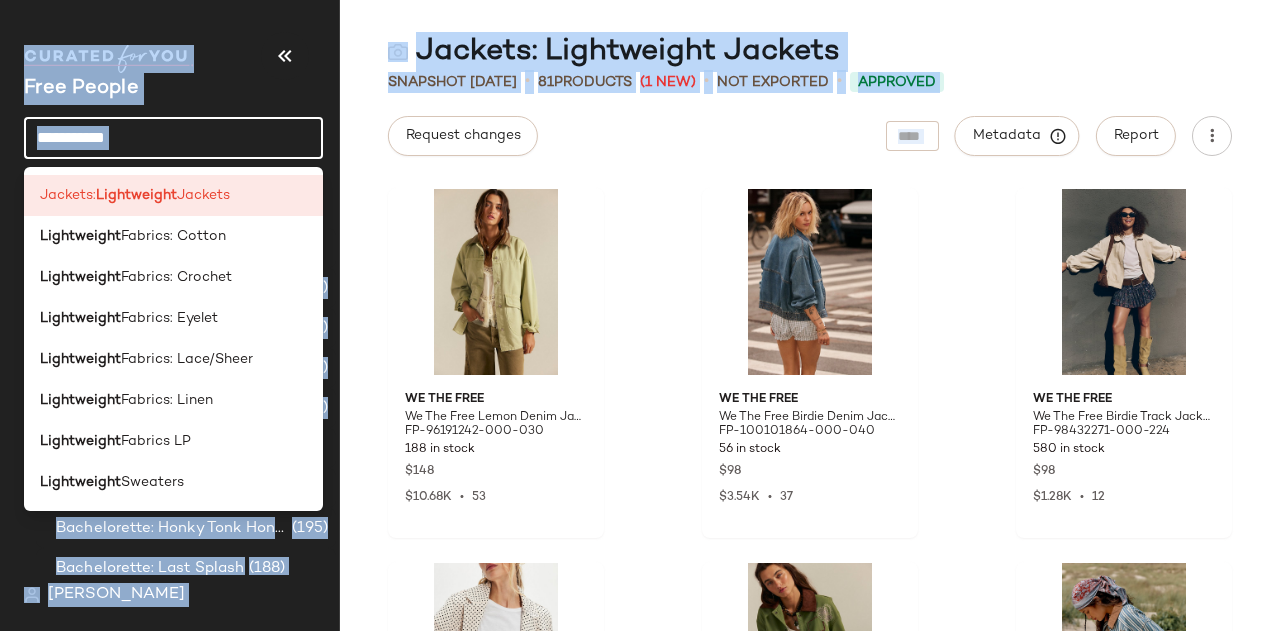 click on "**********" 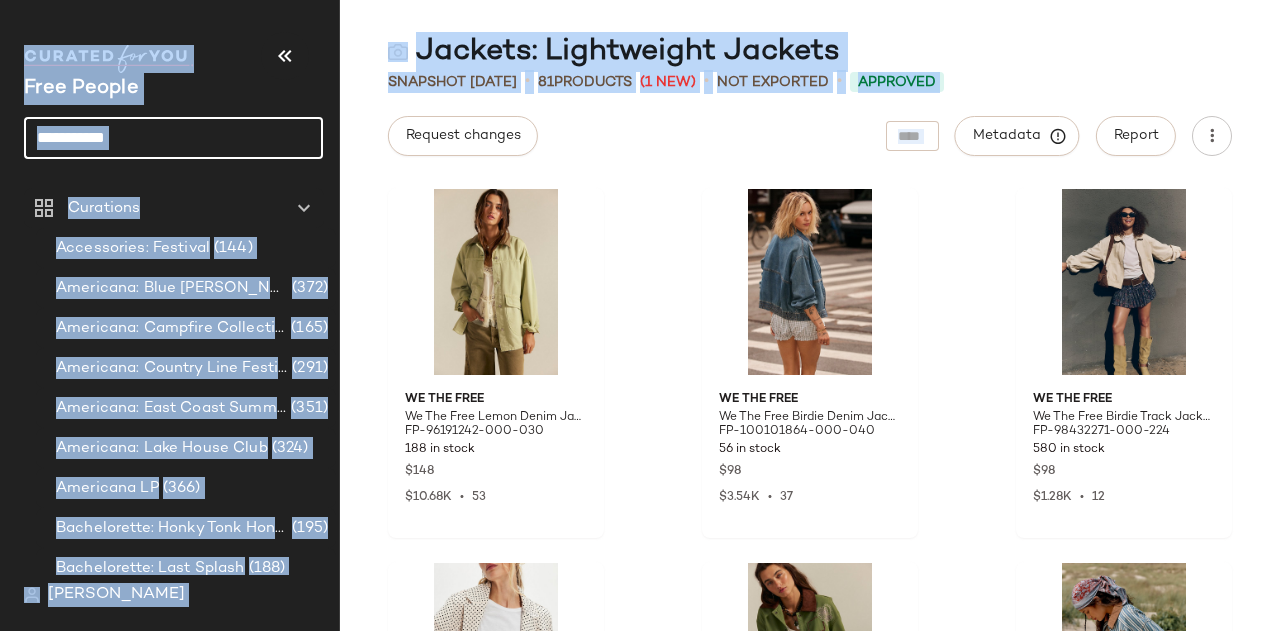 click on "Jackets: Lightweight Jackets  Snapshot [DATE]  •  81  Products   (1 New)   •   Not Exported   •  Approved  Request changes   Metadata   Report  We The Free We The Free Lemon Denim Jacket at Free People in Green, Size: M FP-96191242-000-030 188 in stock $148 $10.68K  •  53 We The Free We The Free Birdie Denim Jacket at Free People in Blue, Size: L FP-100101864-000-040 56 in stock $98 $3.54K  •  37 We The Free We The Free Birdie Track Jacket at Free People in Tan, Size: S FP-98432271-000-224 580 in stock $98 $1.28K  •  12 Free People We The Free [PERSON_NAME] Duster Jacket by Free People, Size: L FP-92113620-000-000 962 in stock $228 $684  •  3 We The Free We The Free [PERSON_NAME] Workwear Applique Jacket at Free People in Green, Size: M FP-99782534-000-037 123 in stock $248 $1.98K  •  8 We The Free We The Free Striped Denim Barn Coat Jacket at Free People in Blue, Size: XS FP-100789940-000-040 29 in stock $248 We The Free We The [GEOGRAPHIC_DATA] Denim Jacket at Free People in Blue, Size: M $128 2" 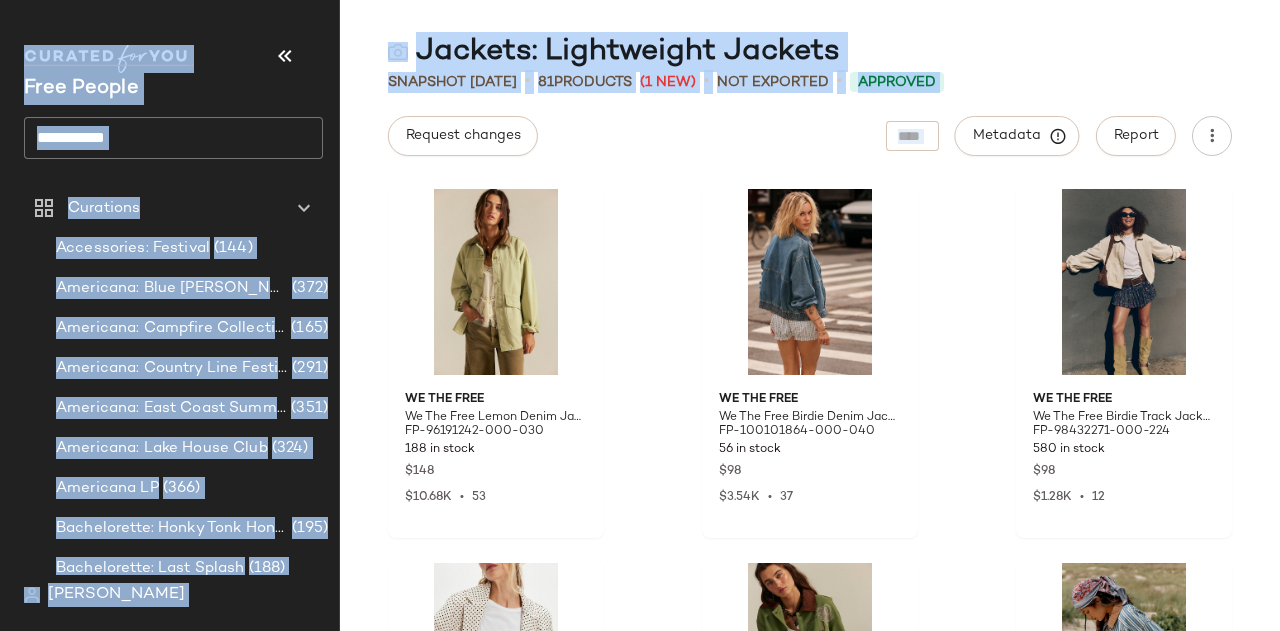 click on "**********" 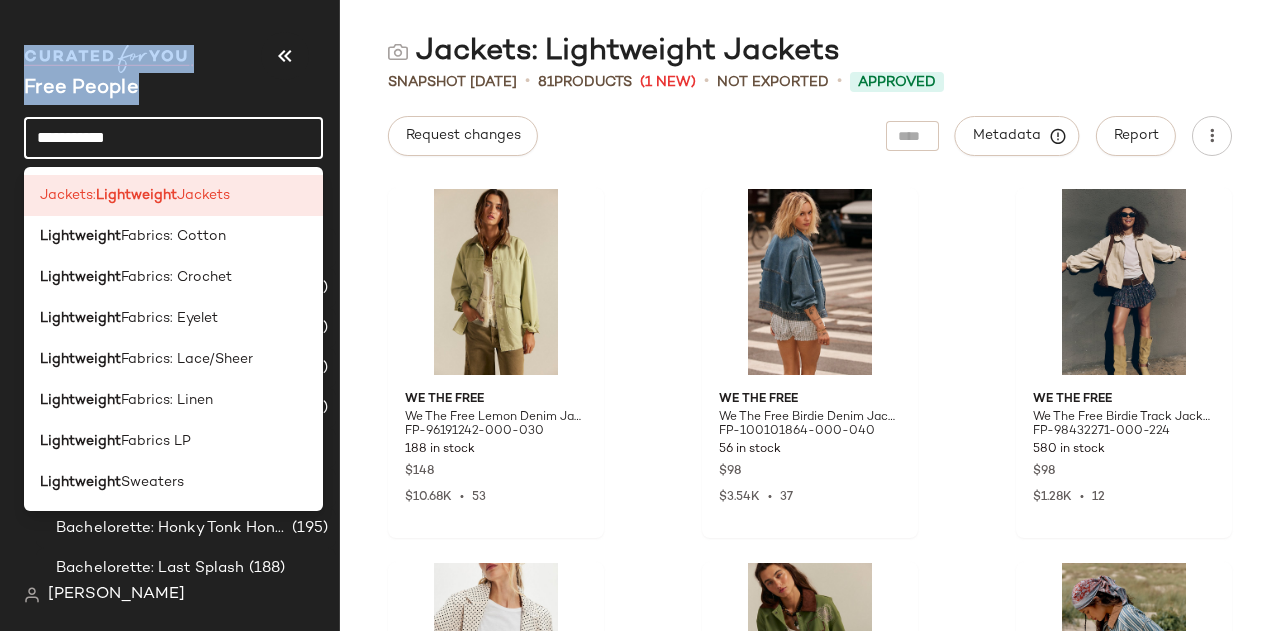 click on "**********" 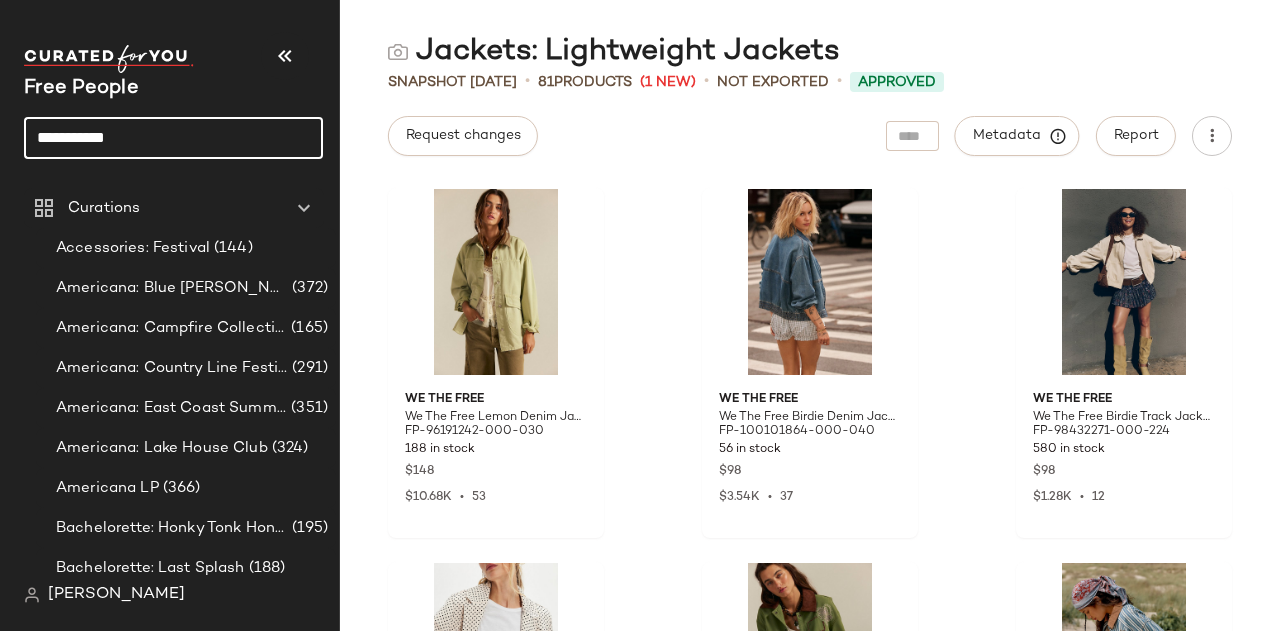 click on "**********" 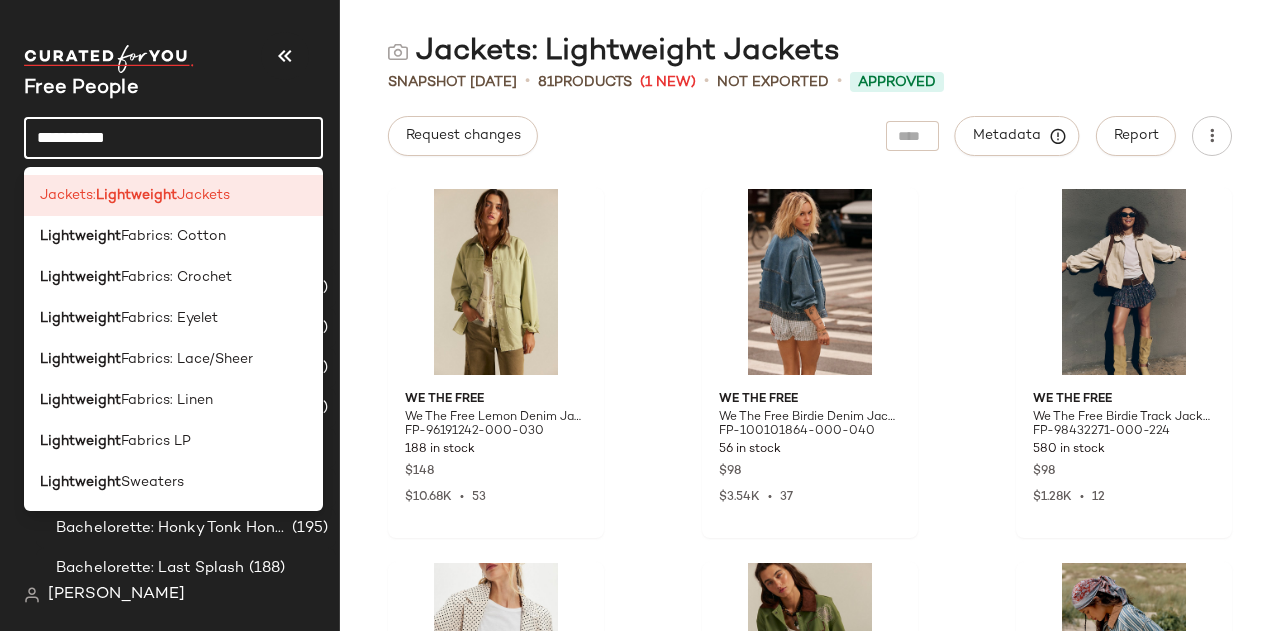click on "**********" 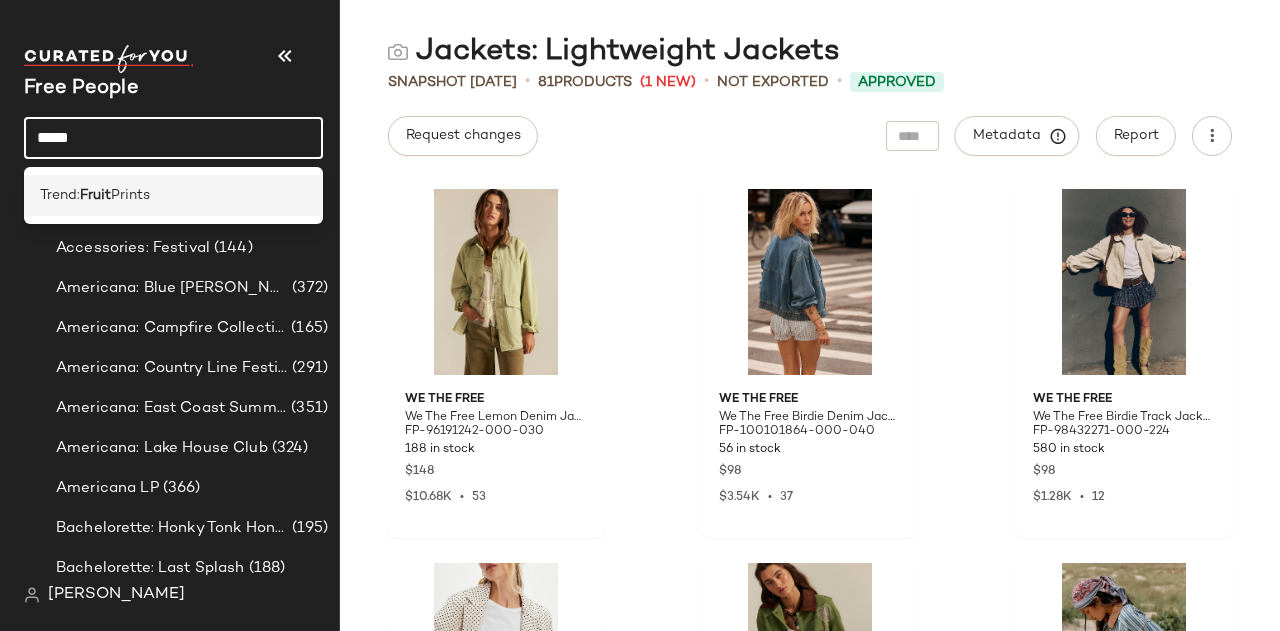 click on "Trend:  Fruit  Prints" 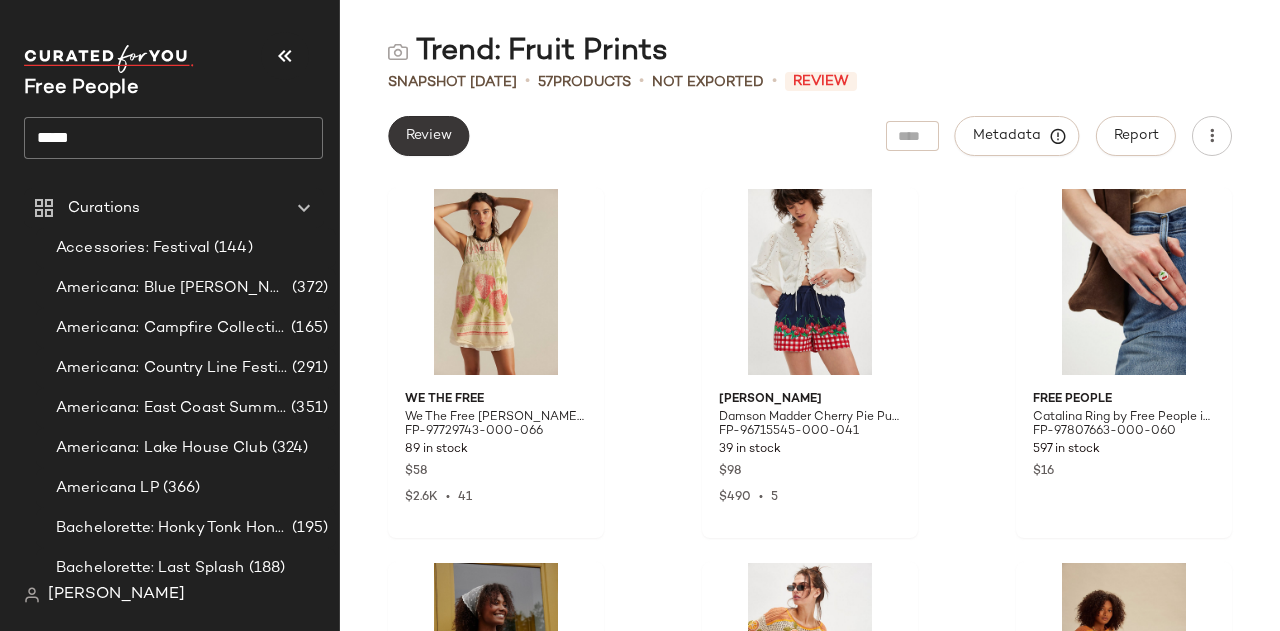click on "Review" at bounding box center [428, 136] 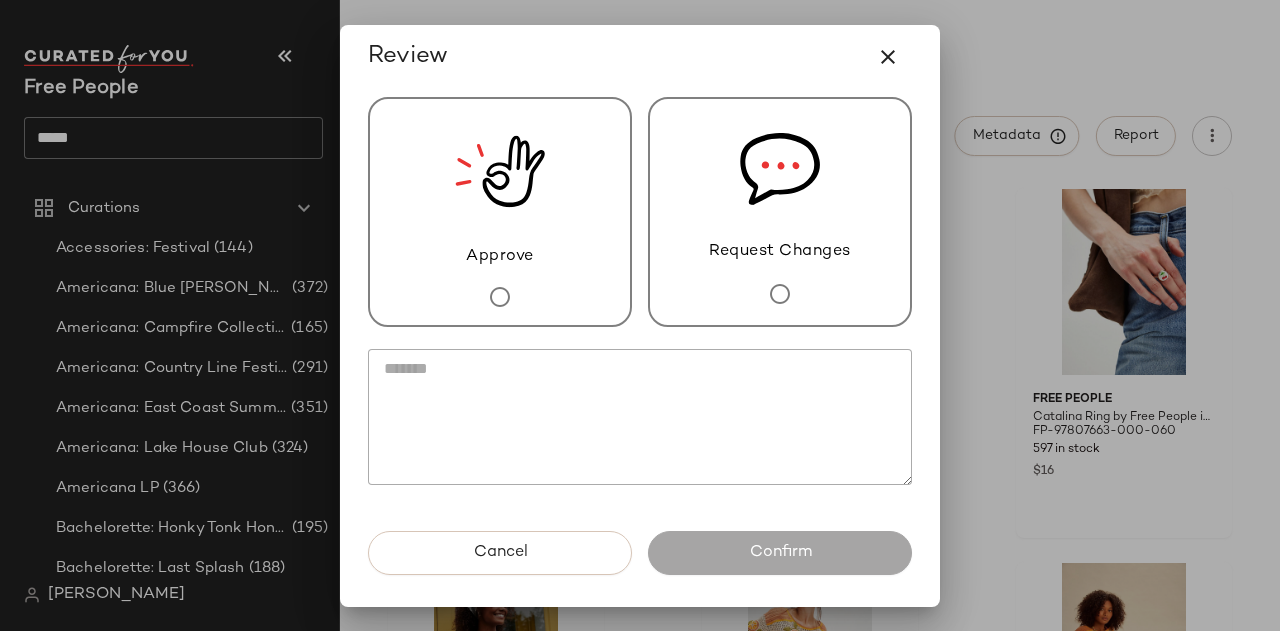 click on "Approve" at bounding box center [500, 212] 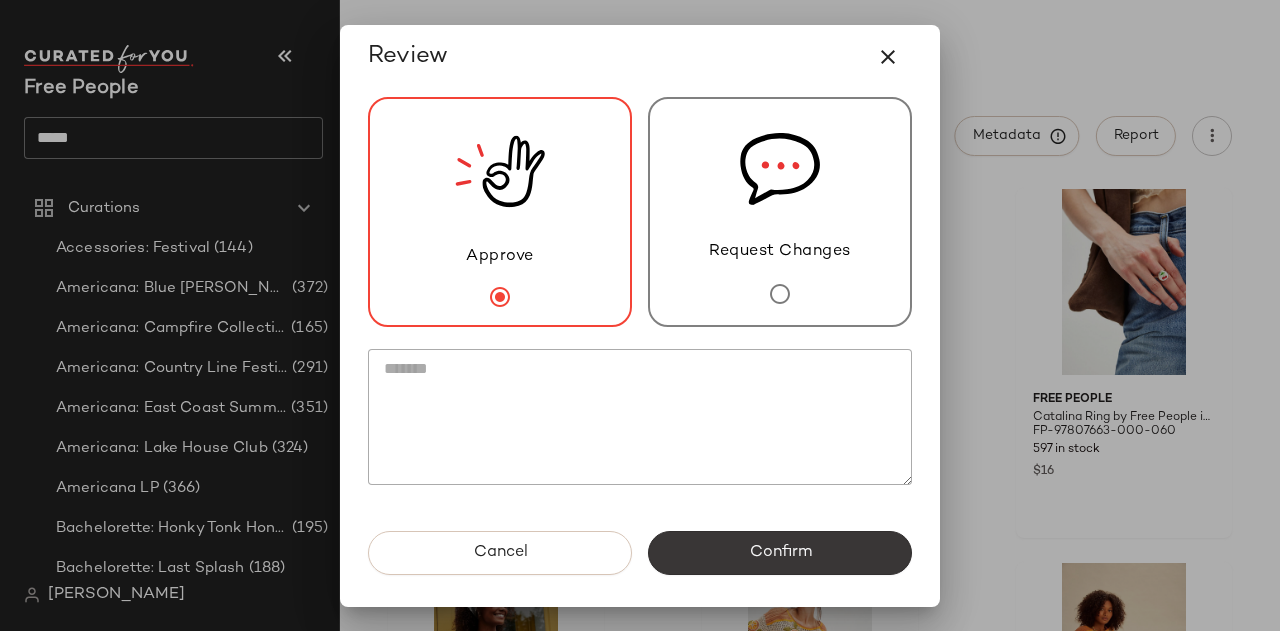 click on "Confirm" at bounding box center [780, 553] 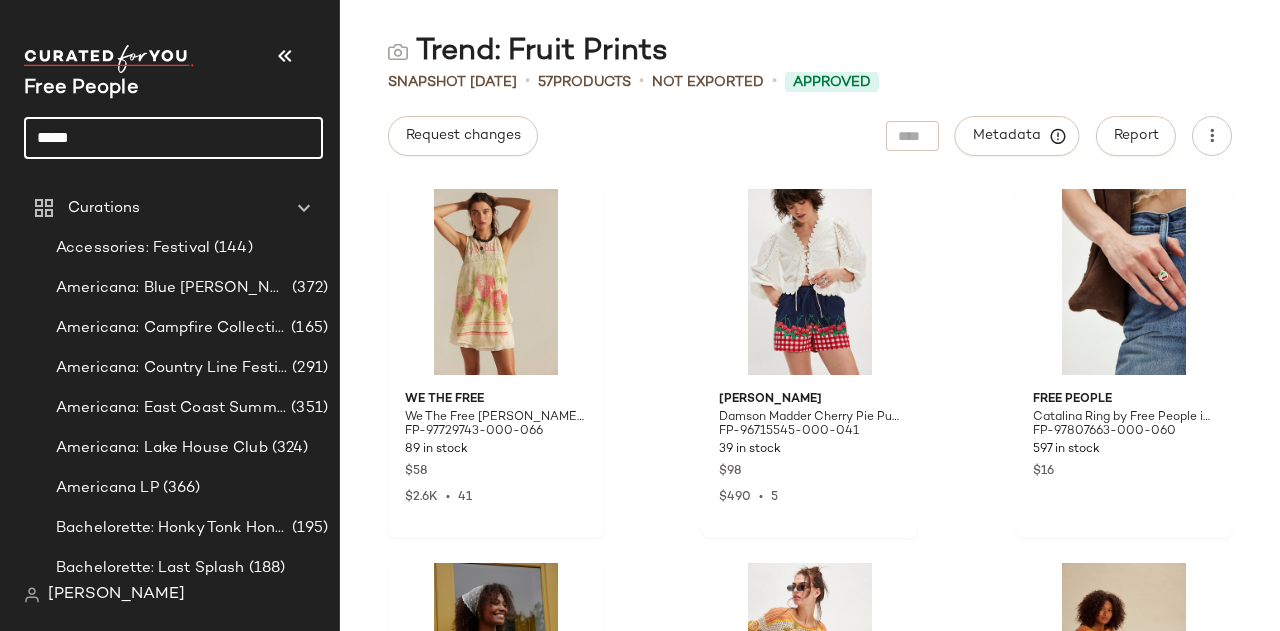 click on "*****" 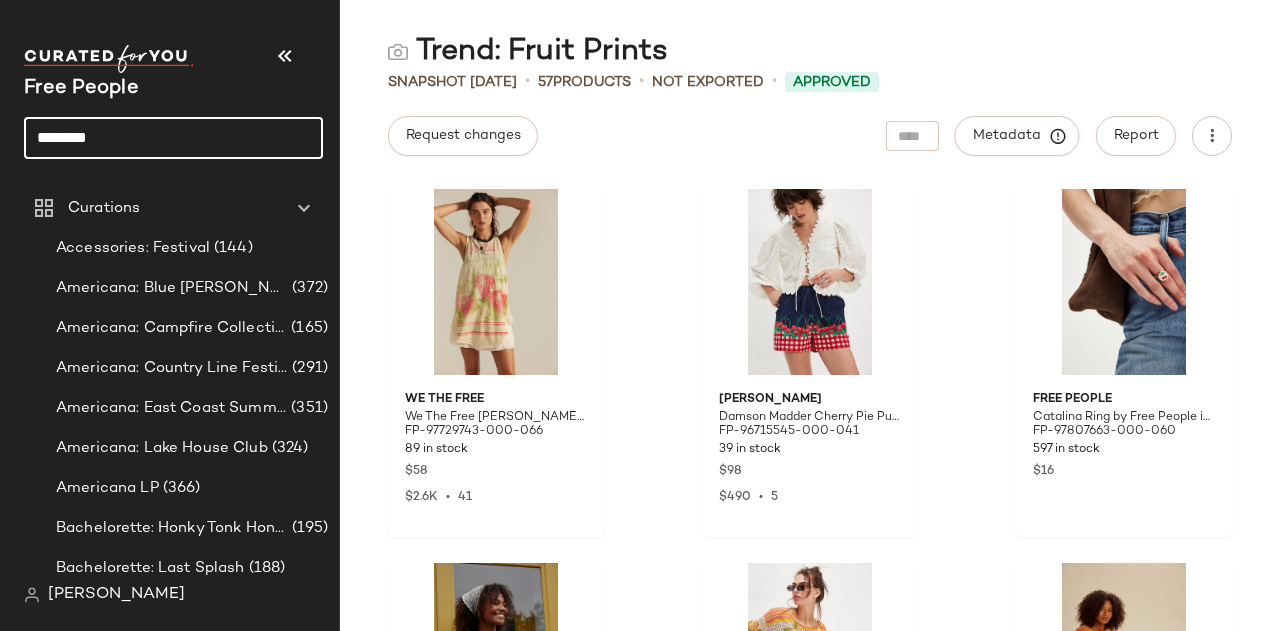 type on "********" 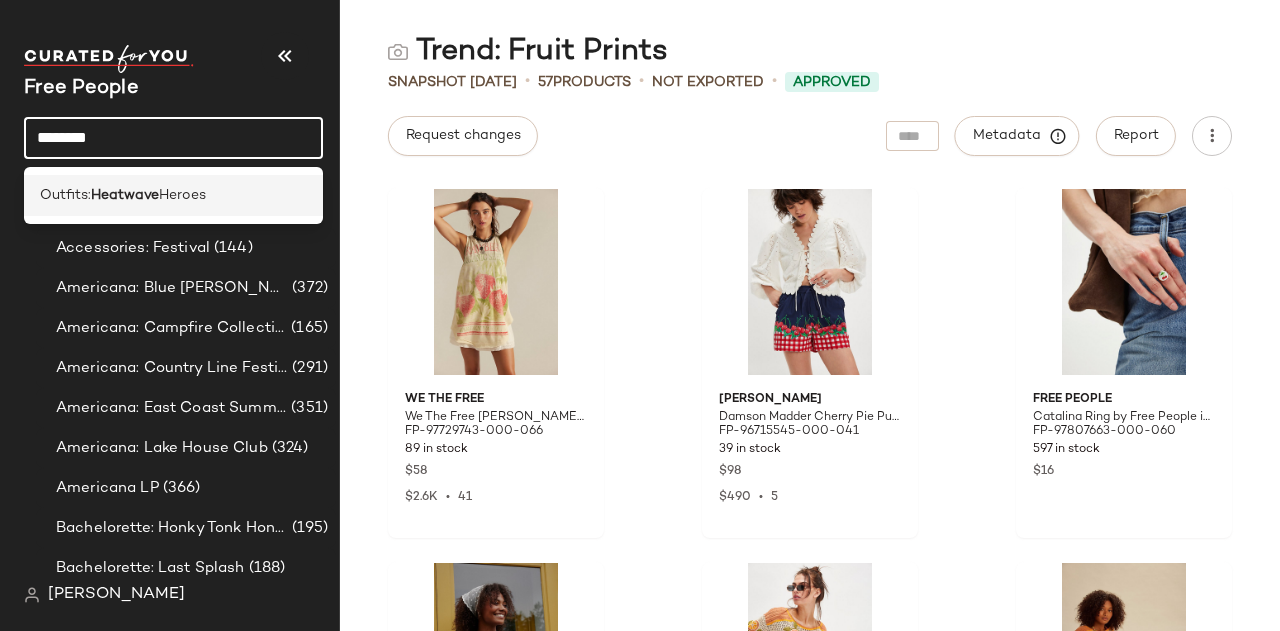 click on "Outfits:  Heatwave  Heroes" 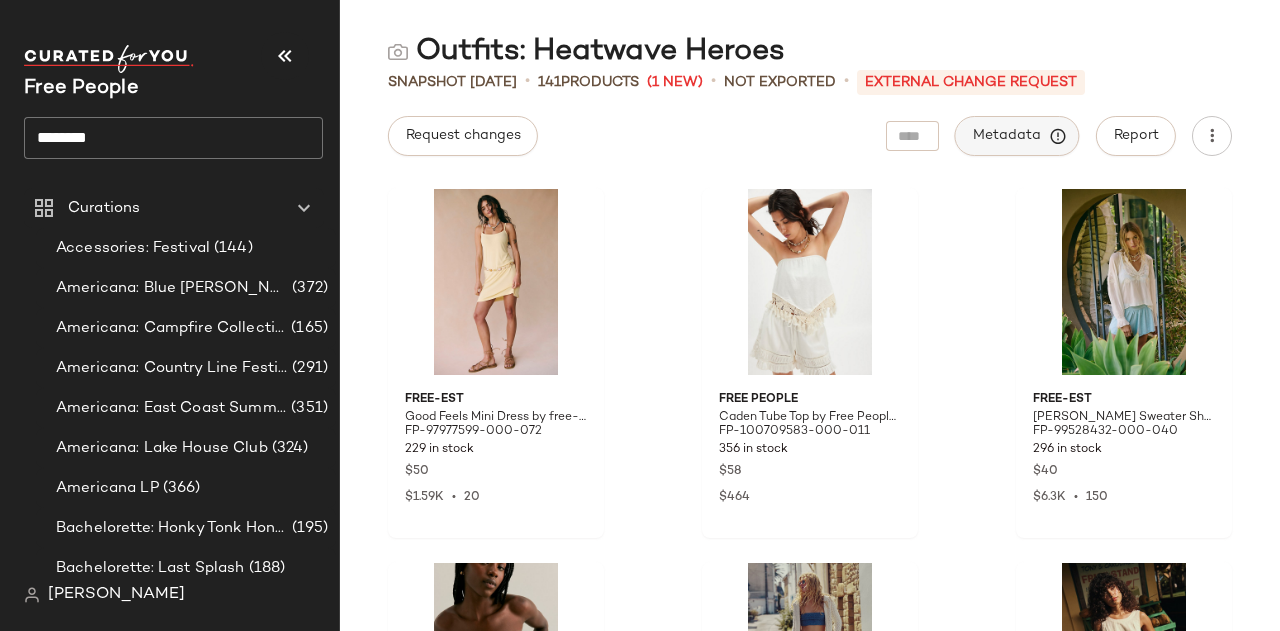 click on "Metadata" 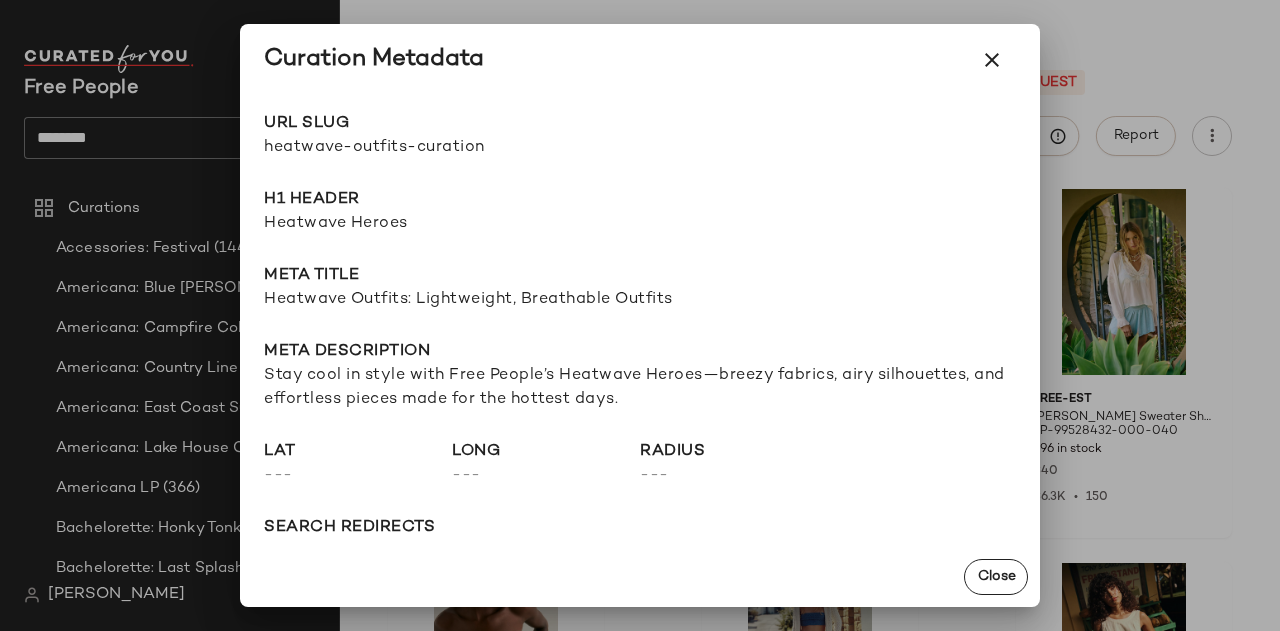 click at bounding box center [640, 315] 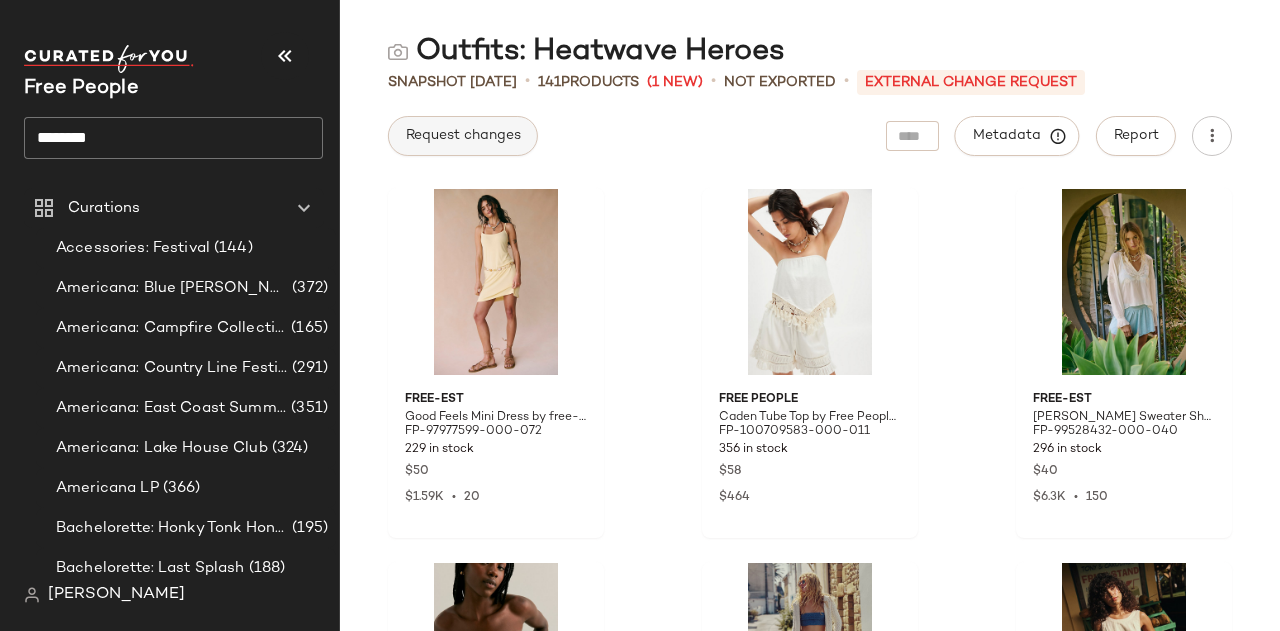 click on "Request changes" at bounding box center [463, 136] 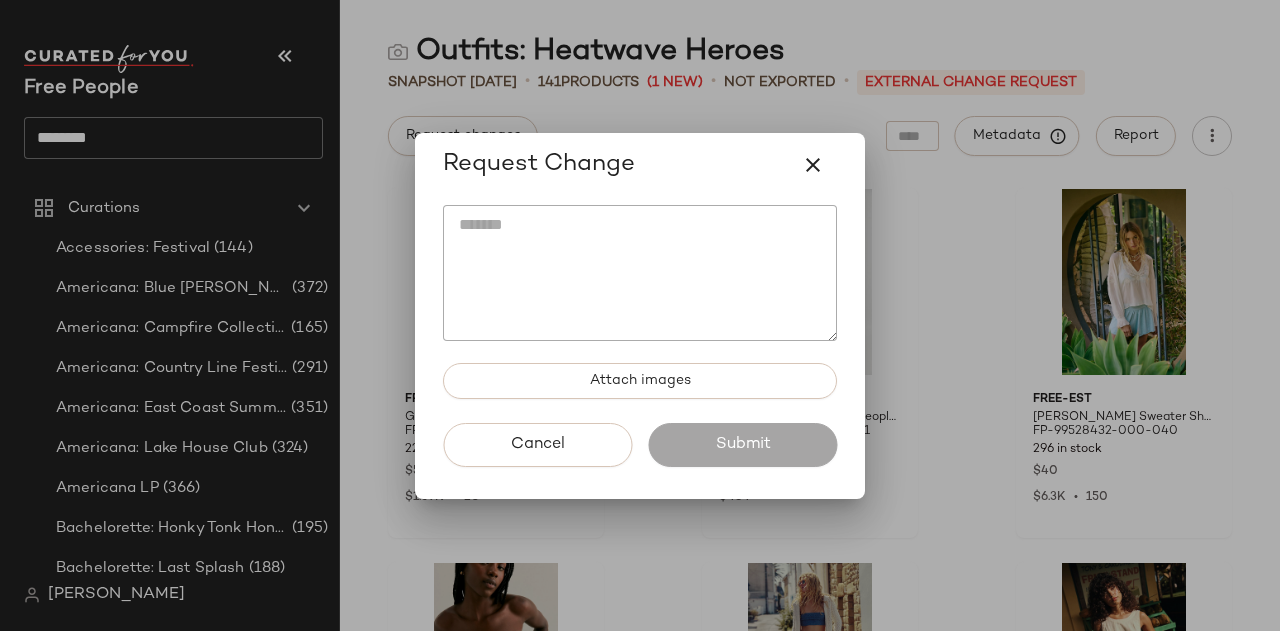 click 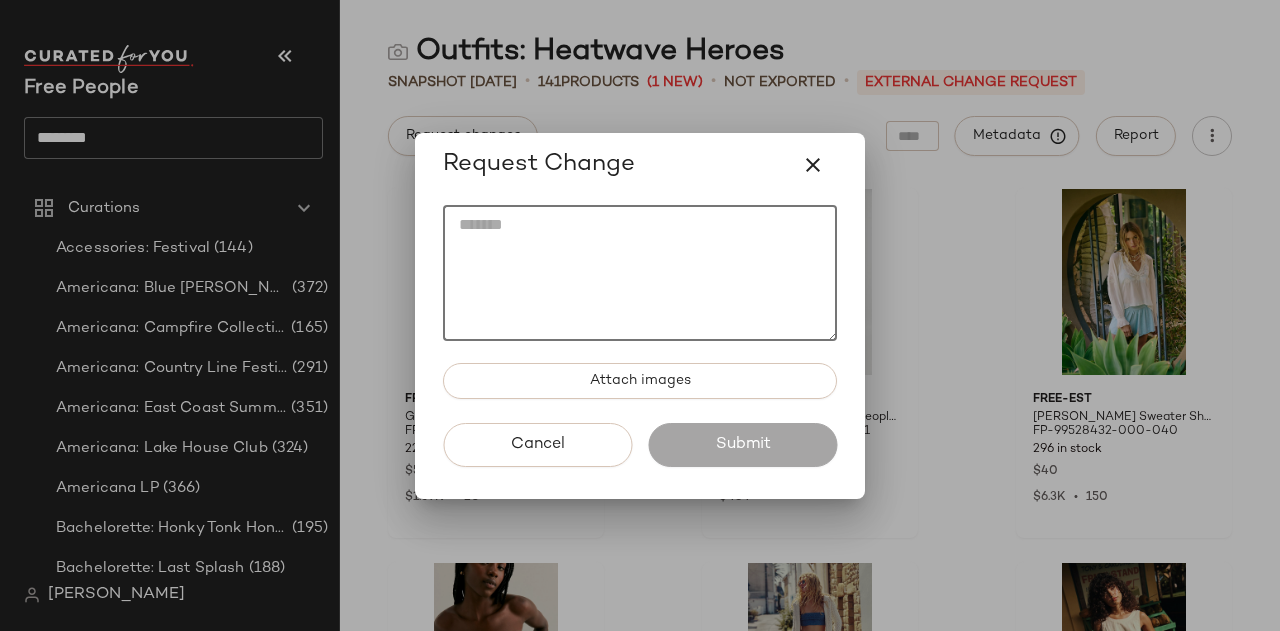 click 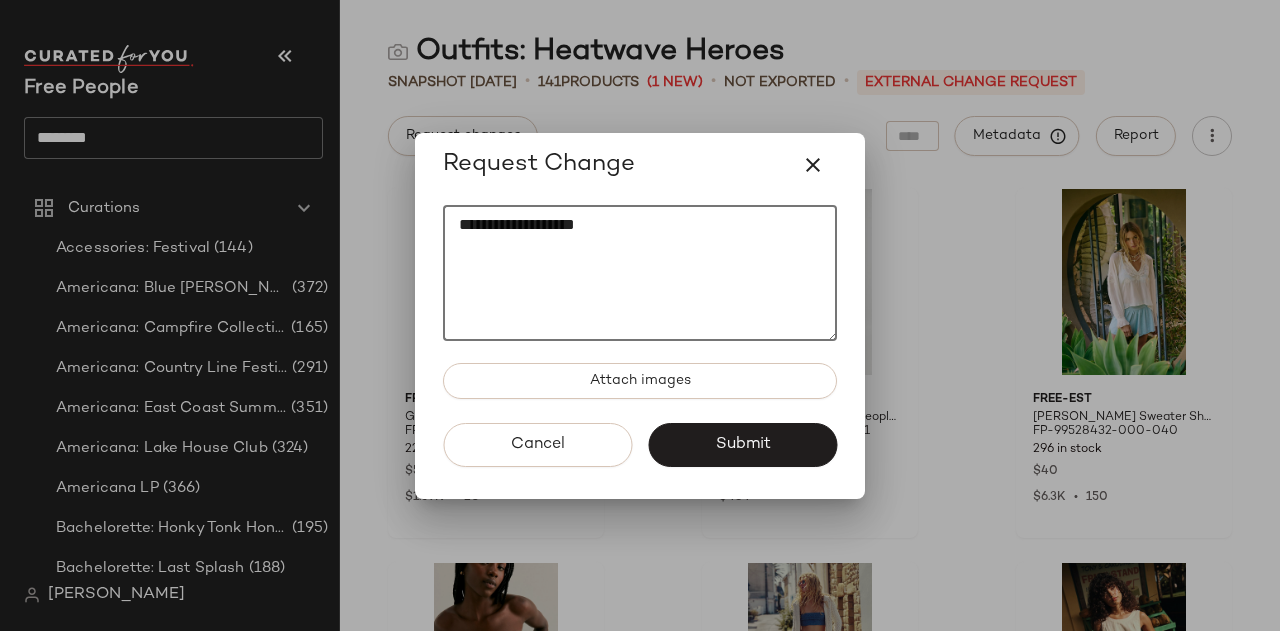 type on "**********" 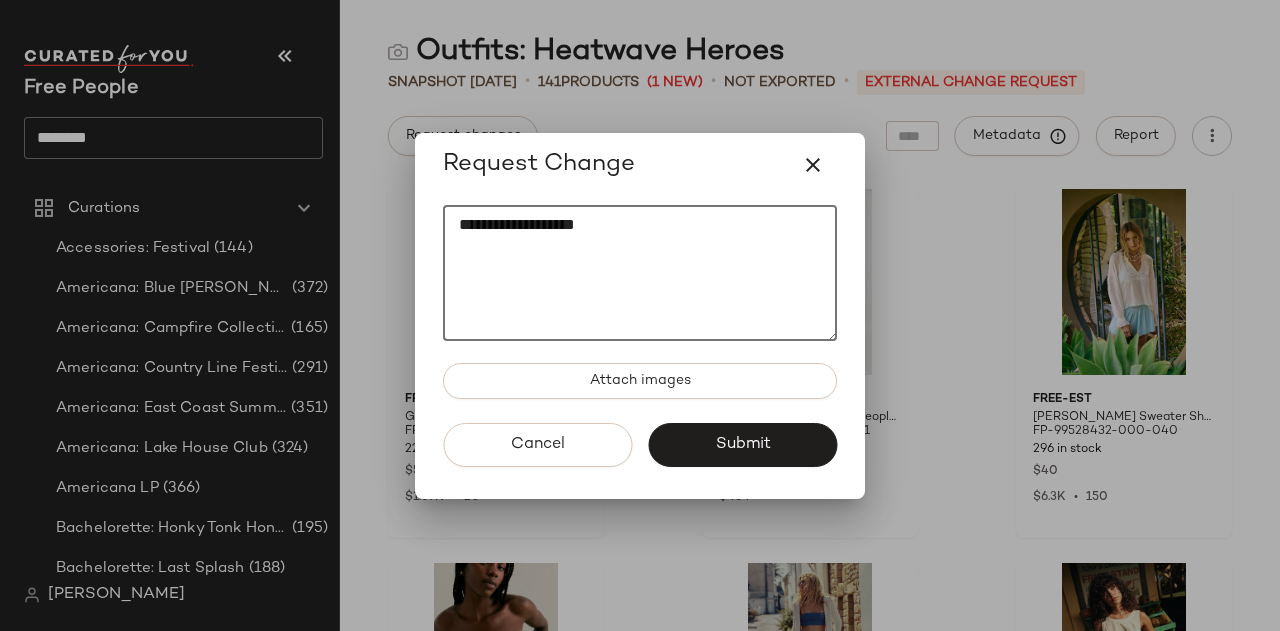 click on "Submit" at bounding box center (742, 445) 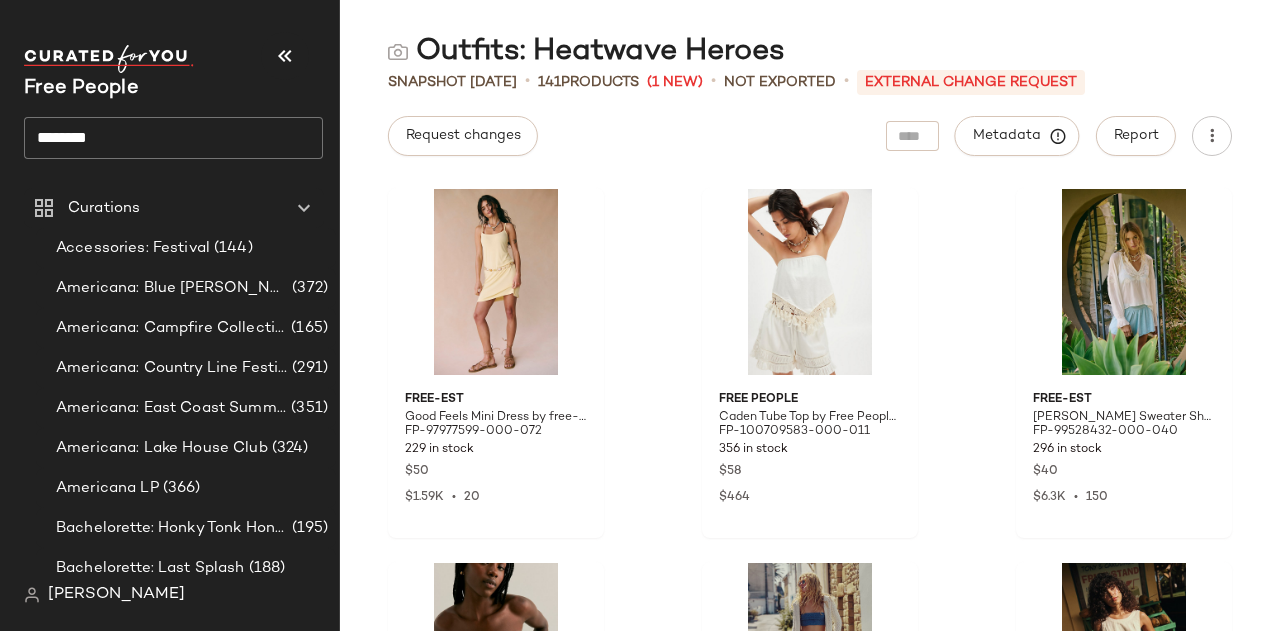 click on "********" 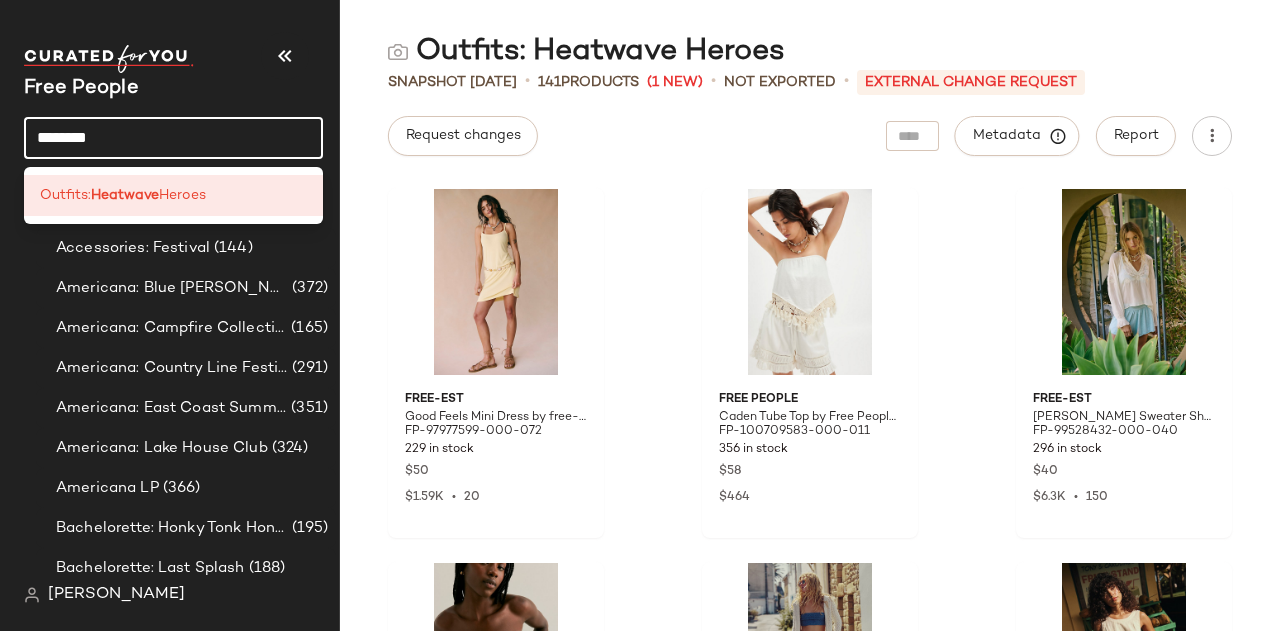 click on "********" 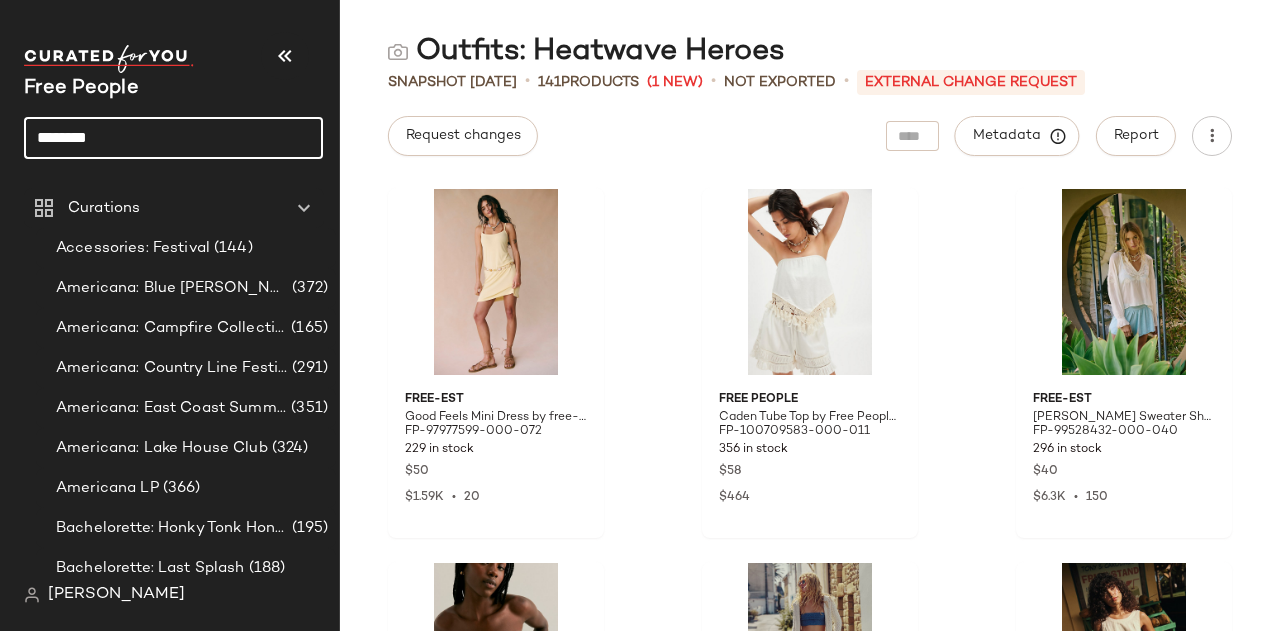 click on "********" 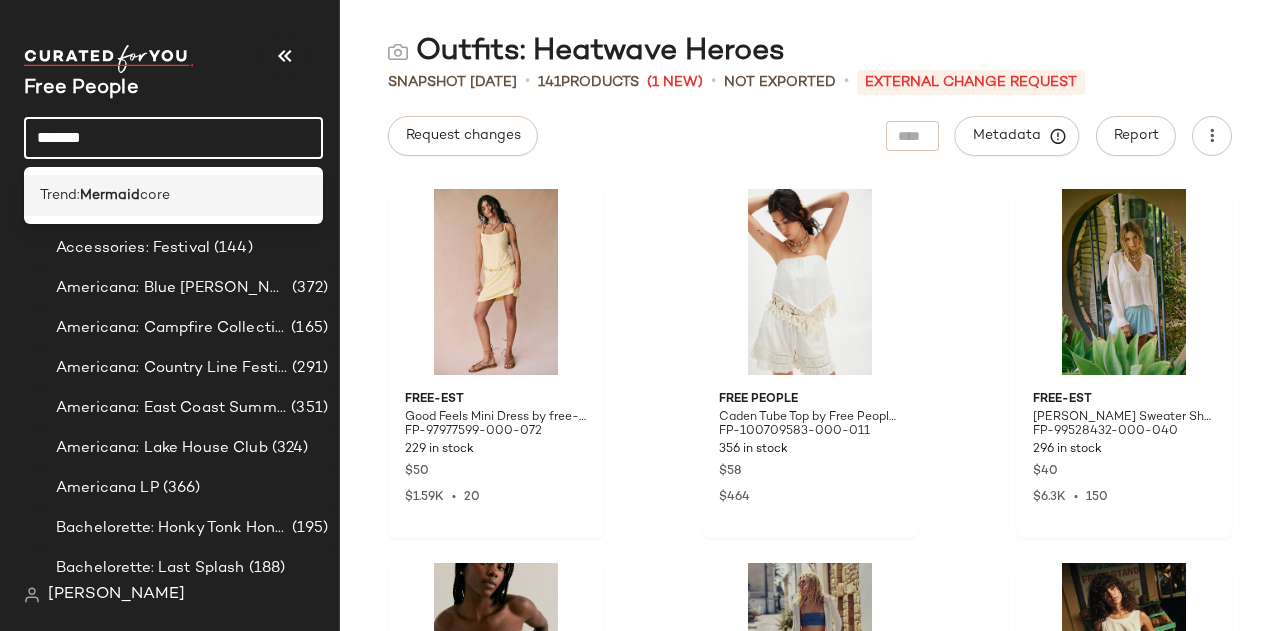 type on "*******" 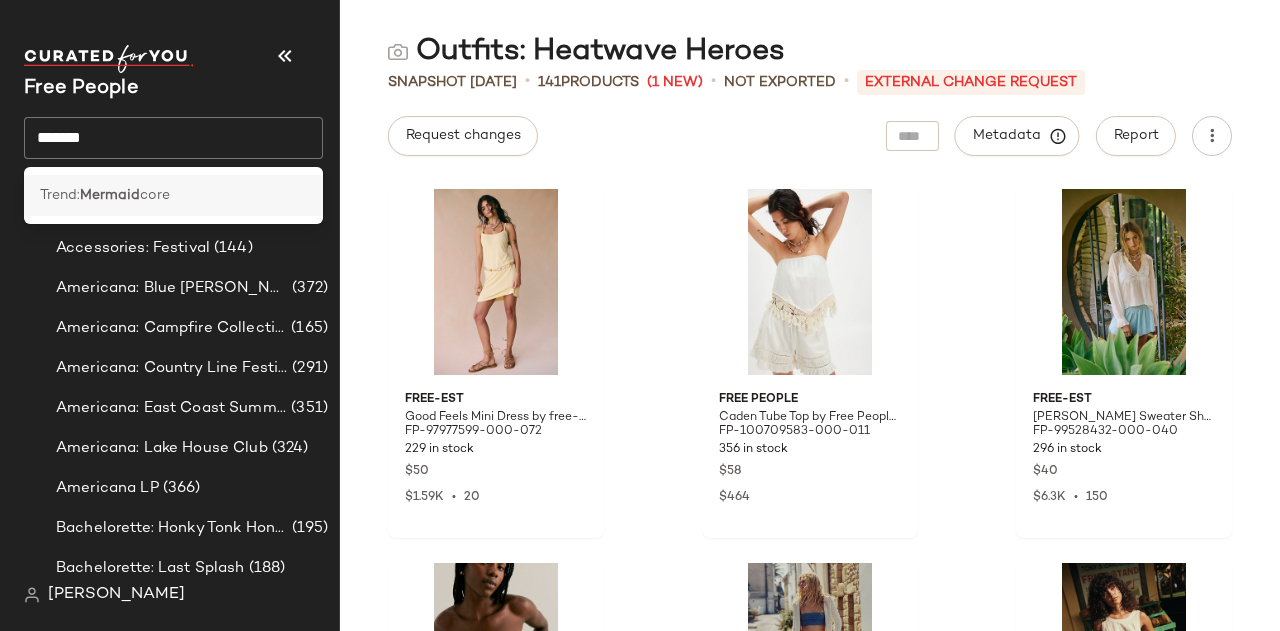 click on "Trend:  Mermaid core" 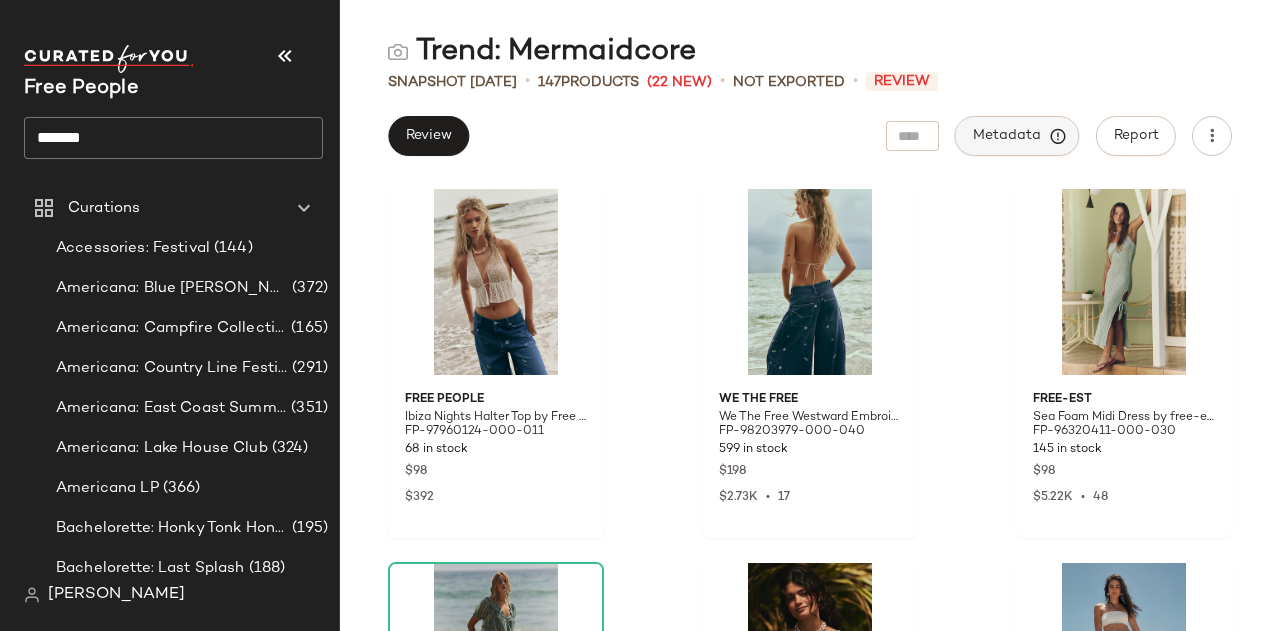 click on "Metadata" 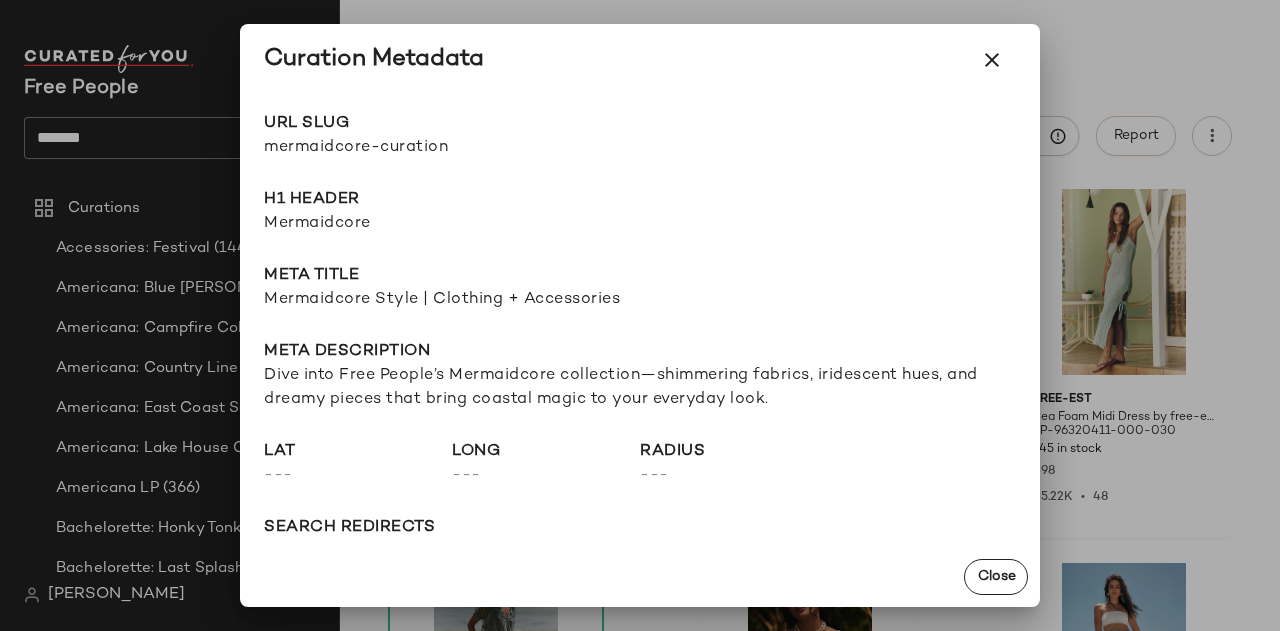 click at bounding box center [640, 315] 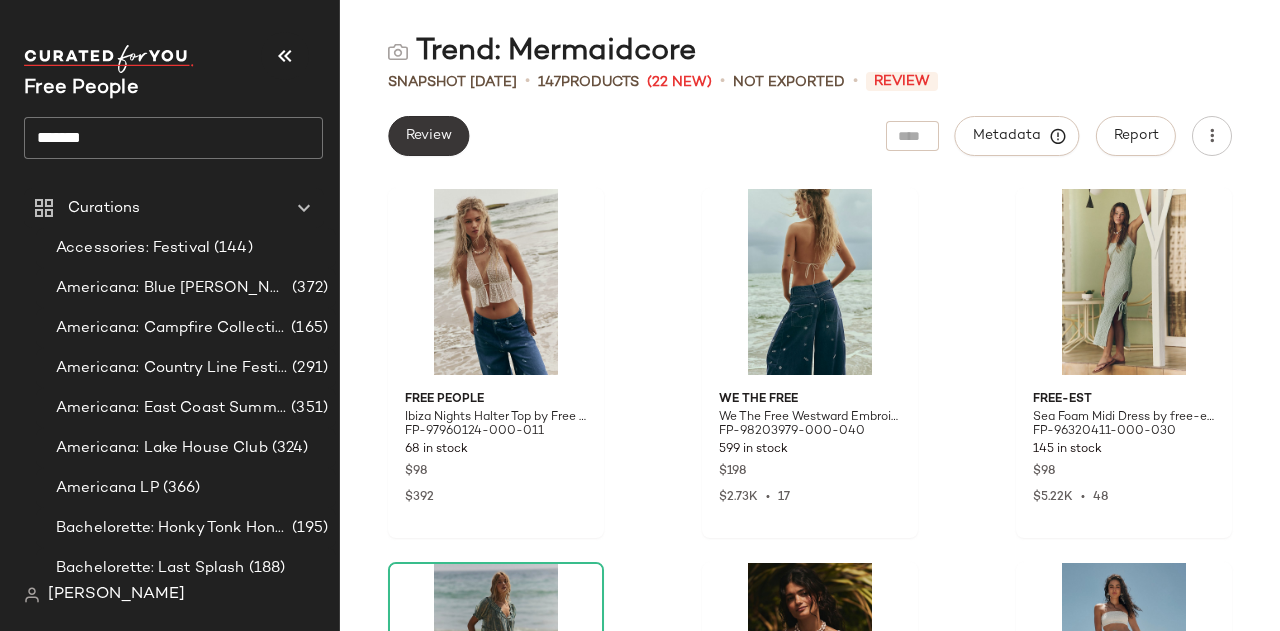 click on "Review" 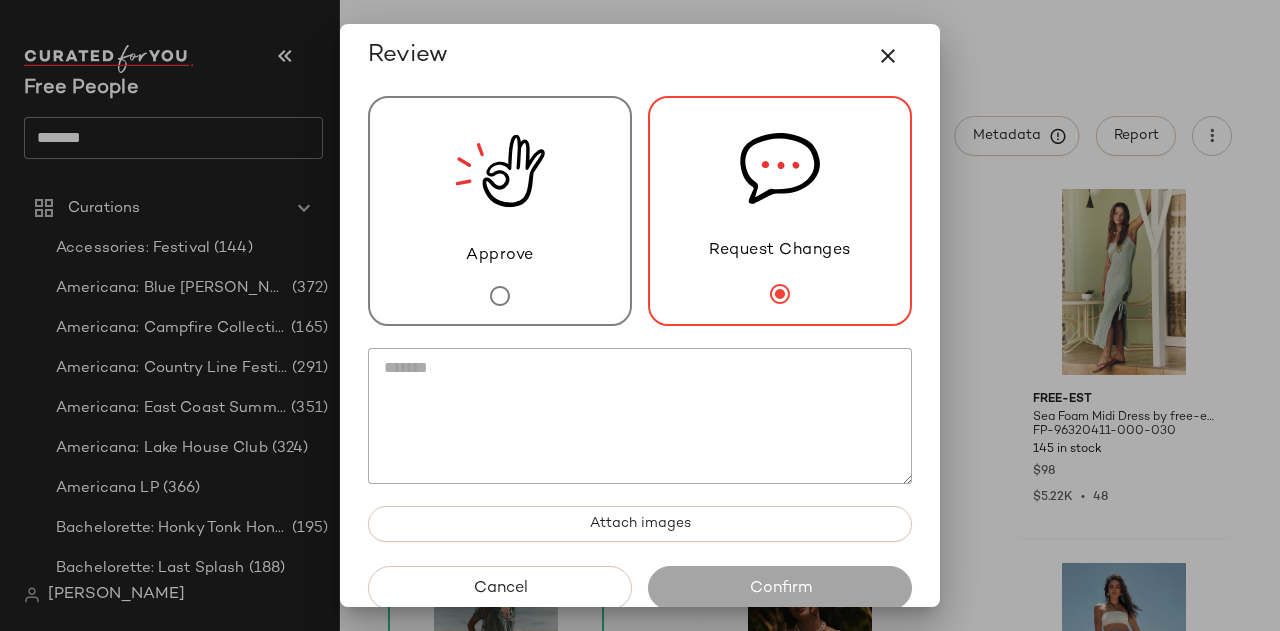 click 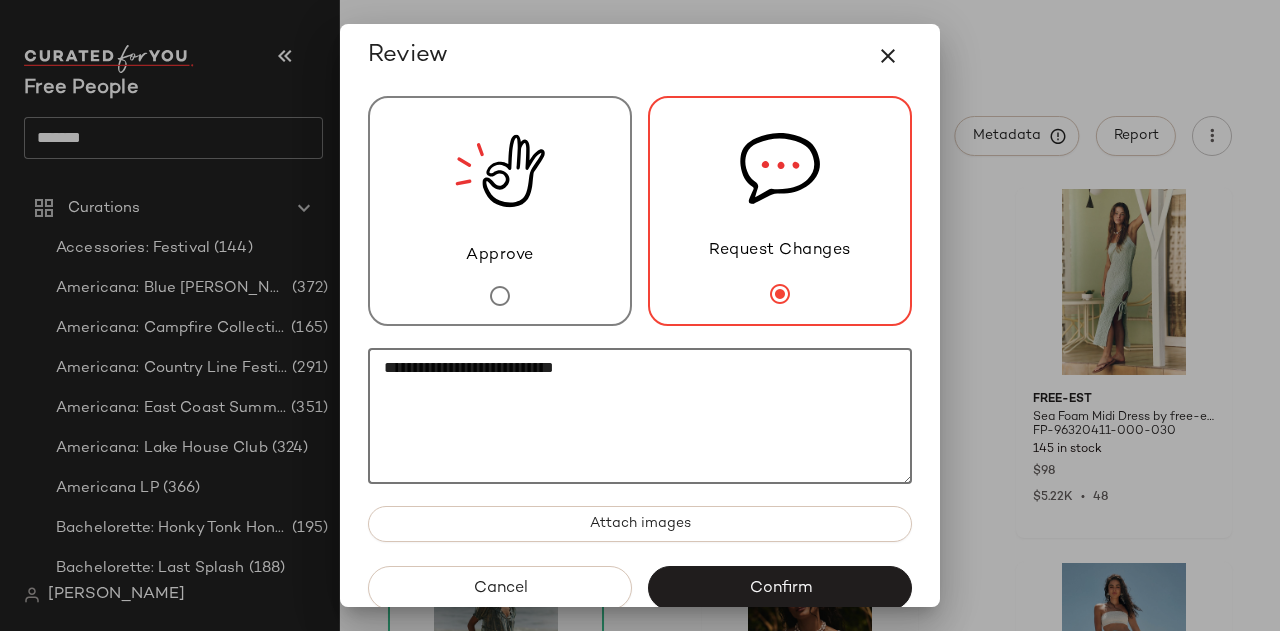 type on "**********" 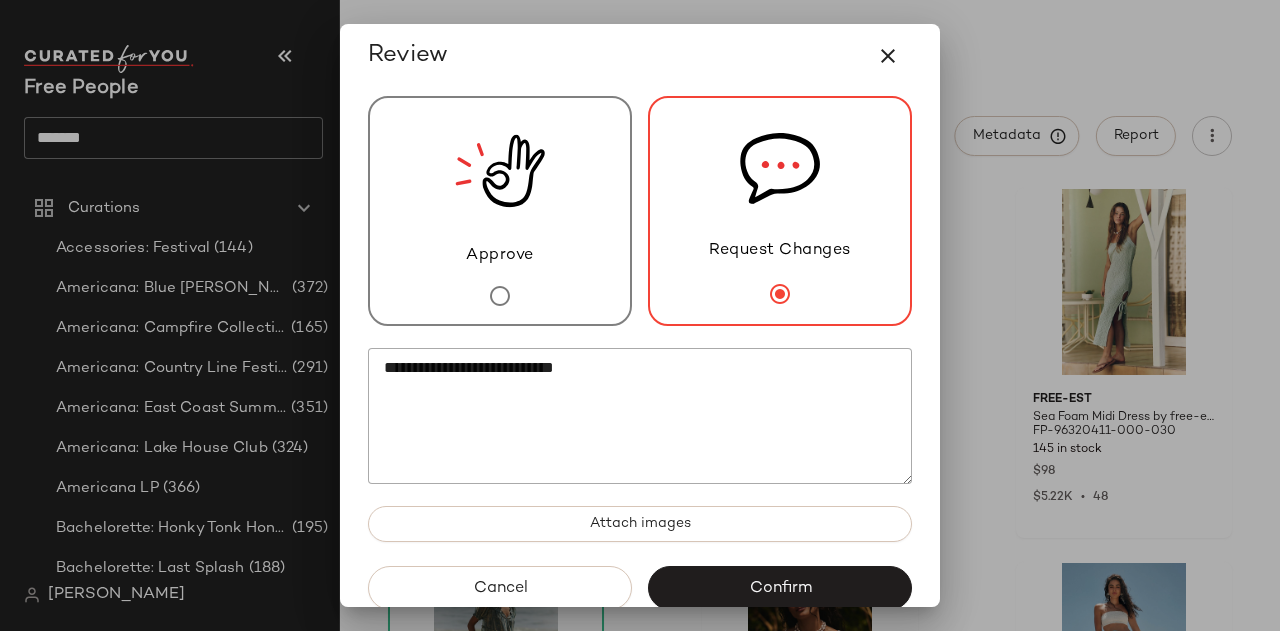 click at bounding box center [640, 315] 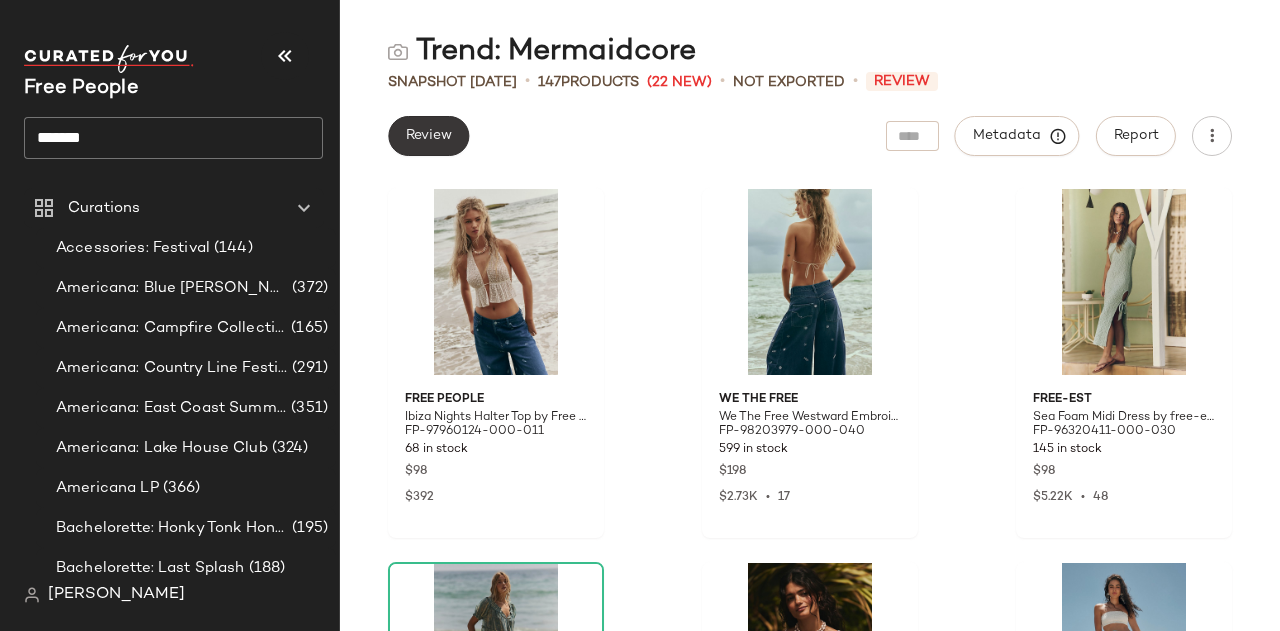 click on "Review" at bounding box center (428, 136) 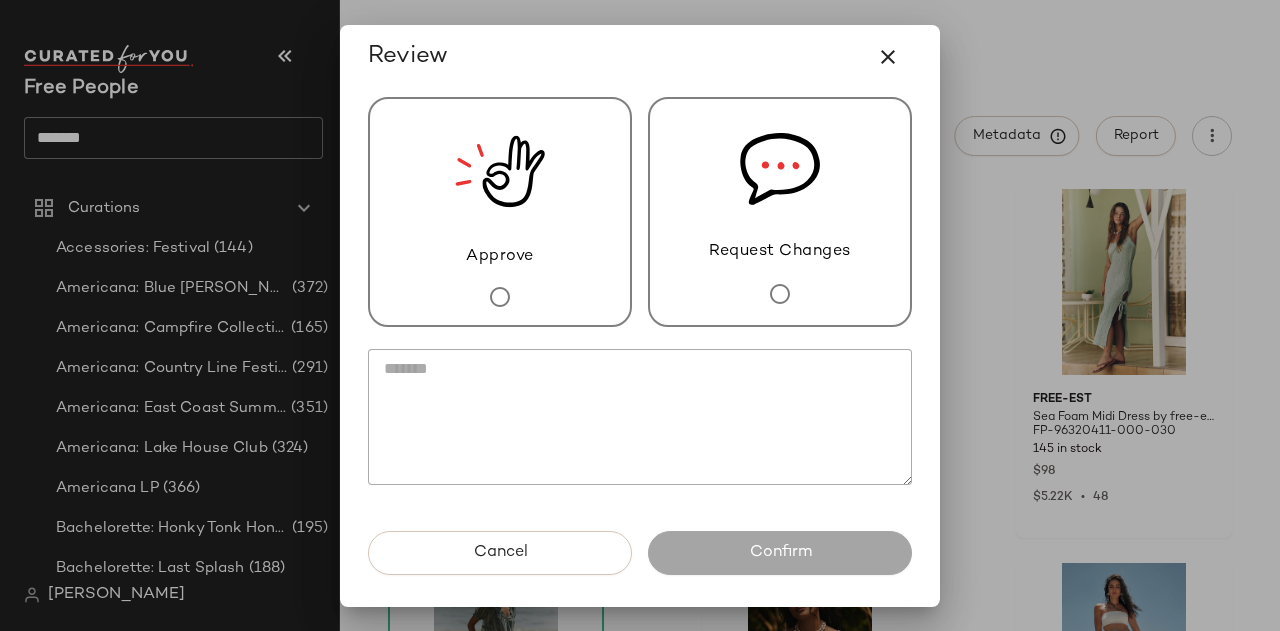 click on "Request Changes" at bounding box center [780, 212] 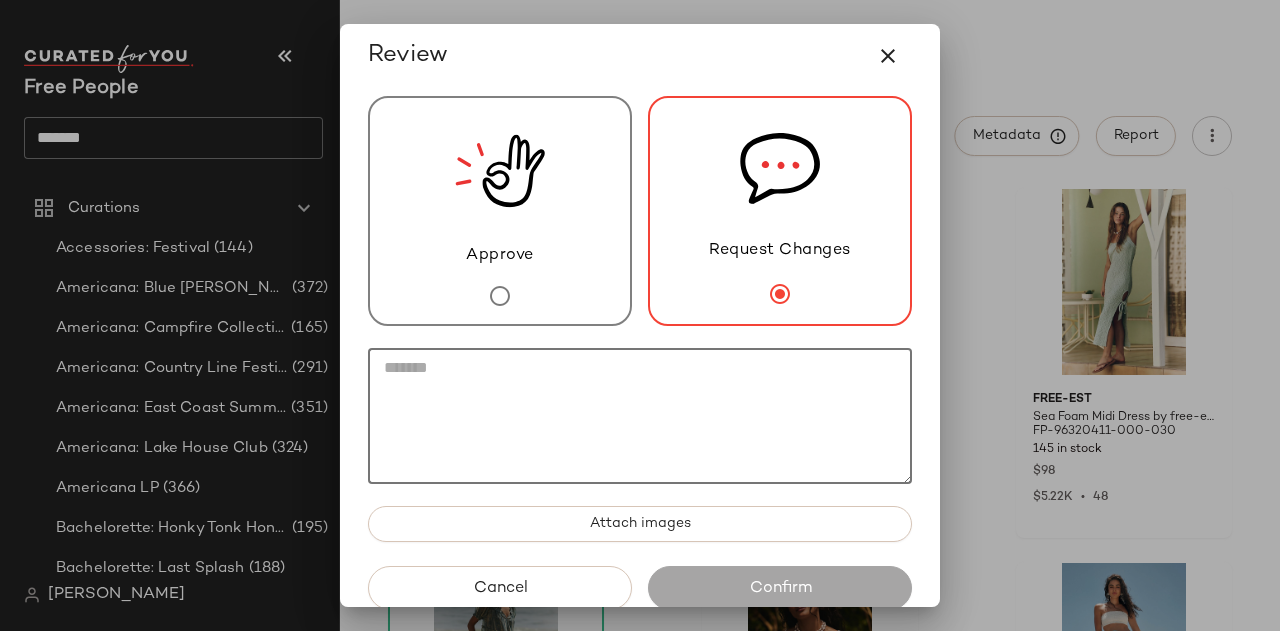 click 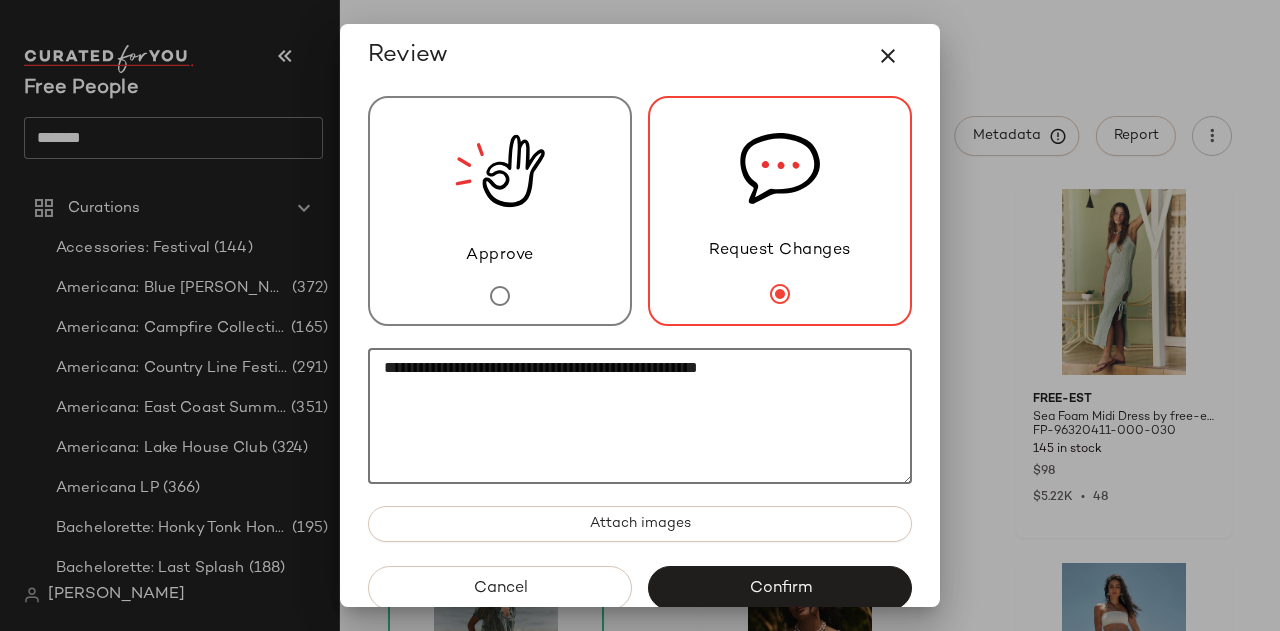 paste on "**********" 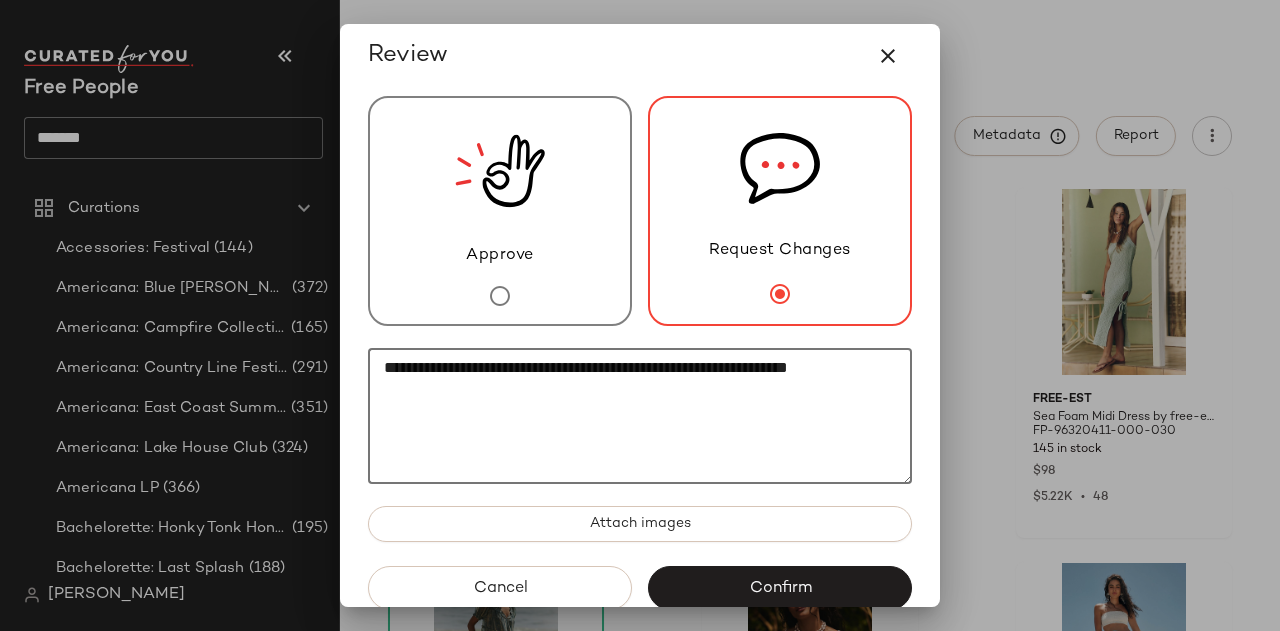 click on "**********" 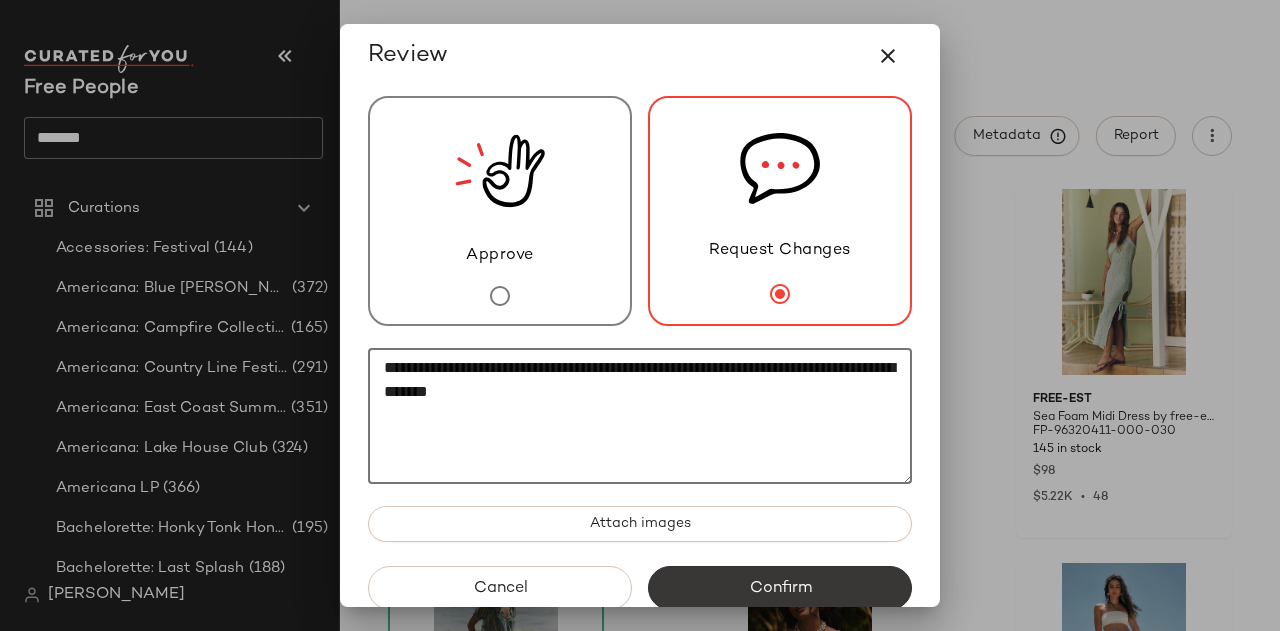type on "**********" 